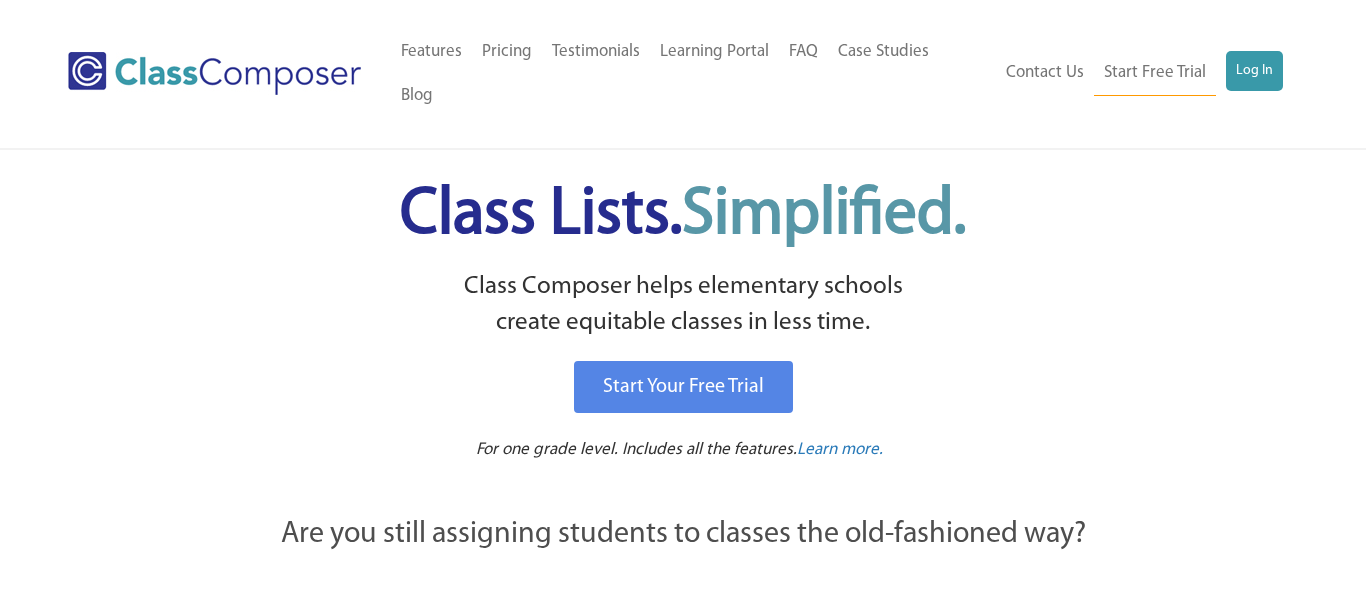 scroll, scrollTop: 0, scrollLeft: 0, axis: both 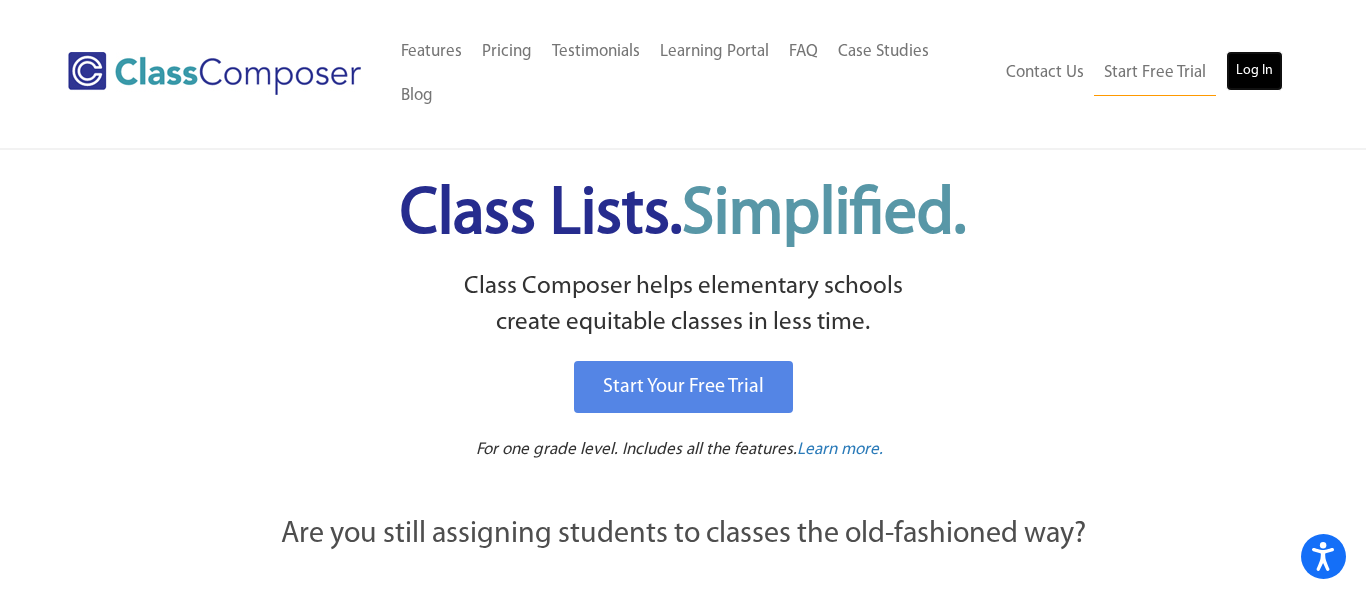 click on "Log In" at bounding box center (1254, 71) 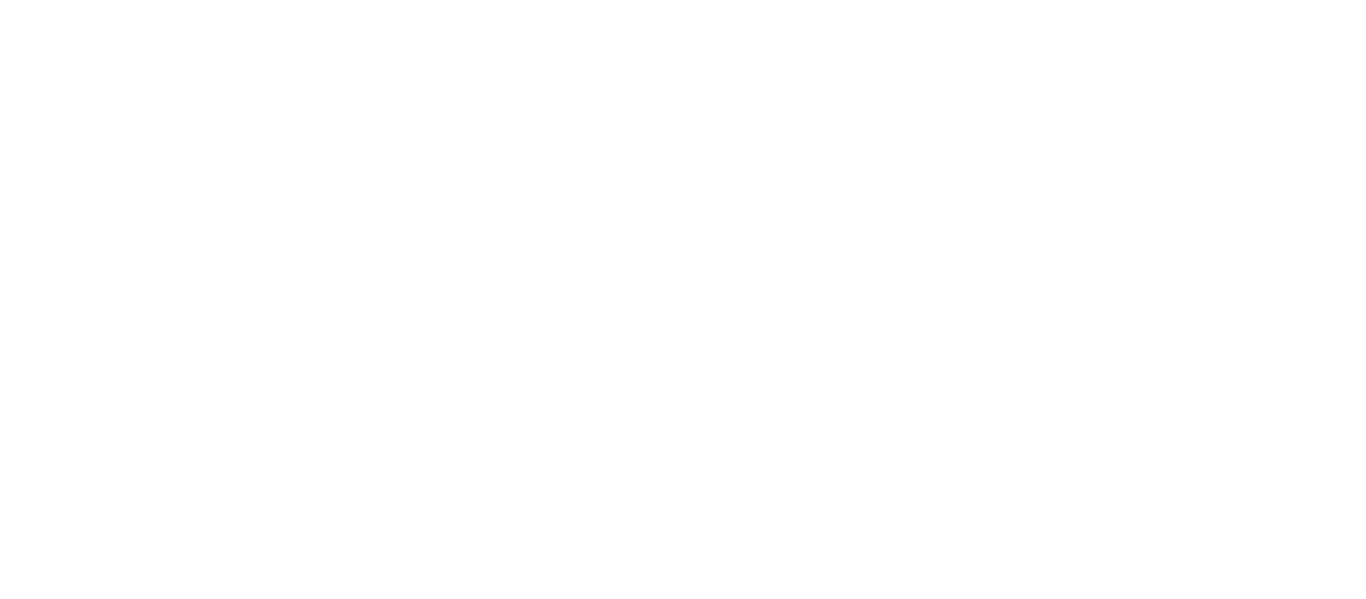 scroll, scrollTop: 0, scrollLeft: 0, axis: both 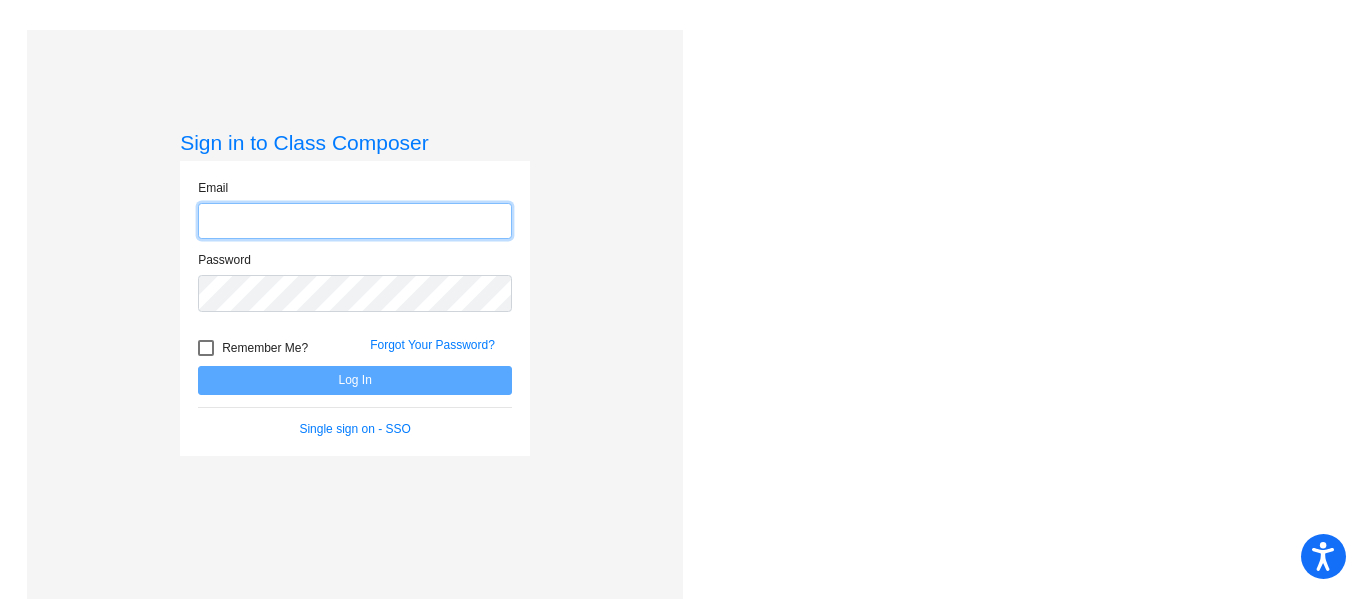 type on "crystal.haley@owensboro.kyschools.us" 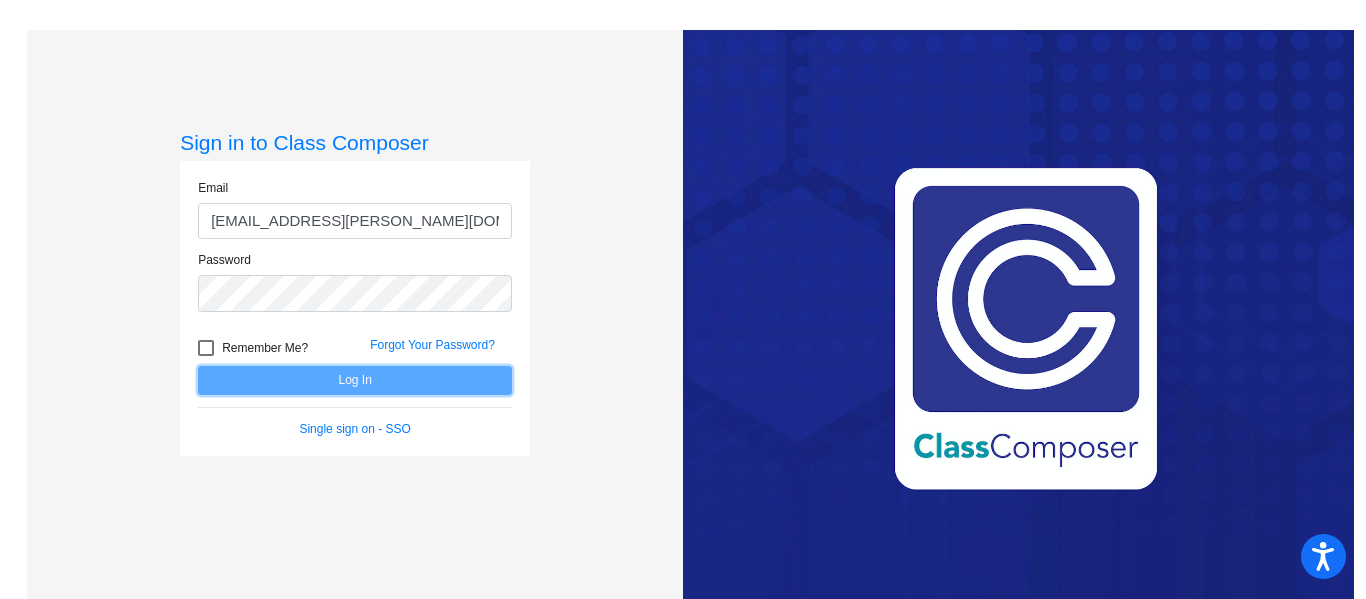 click on "Log In" 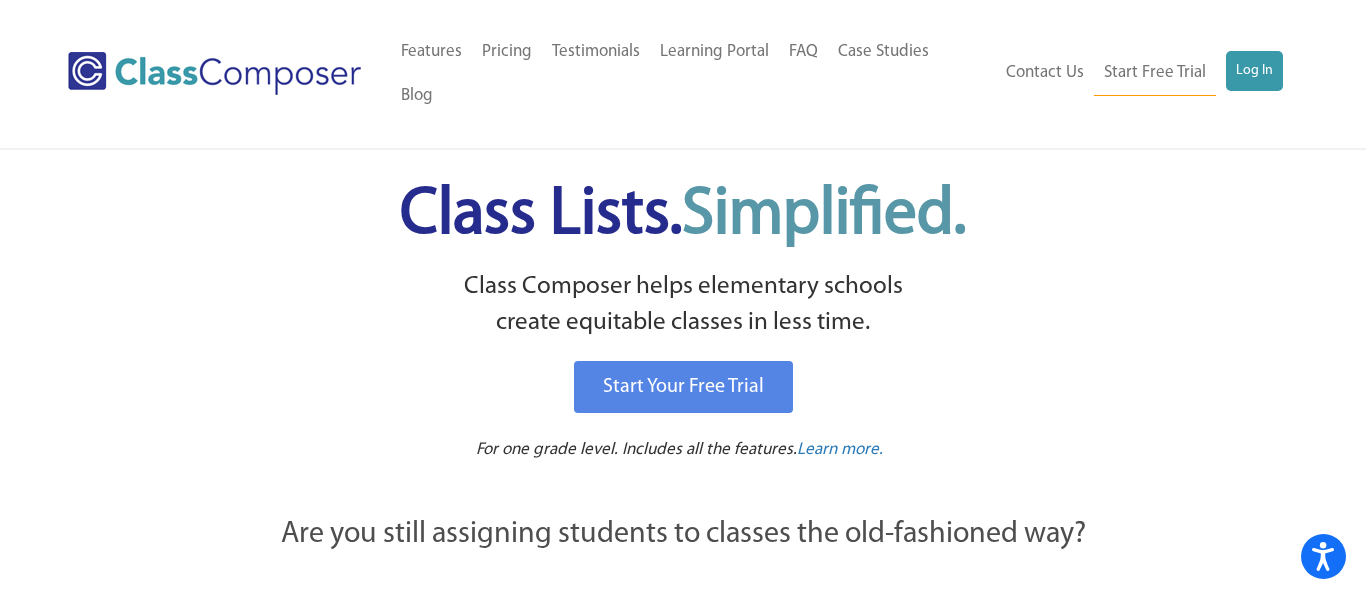 scroll, scrollTop: 0, scrollLeft: 0, axis: both 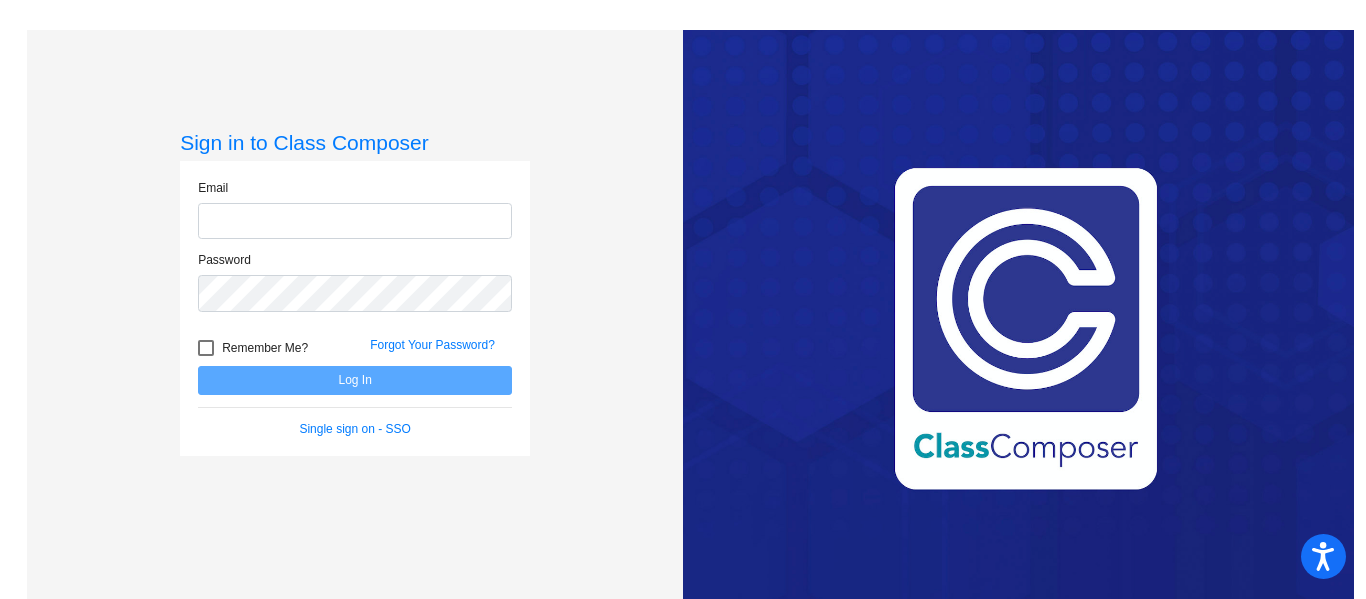 type on "[EMAIL_ADDRESS][PERSON_NAME][DOMAIN_NAME]" 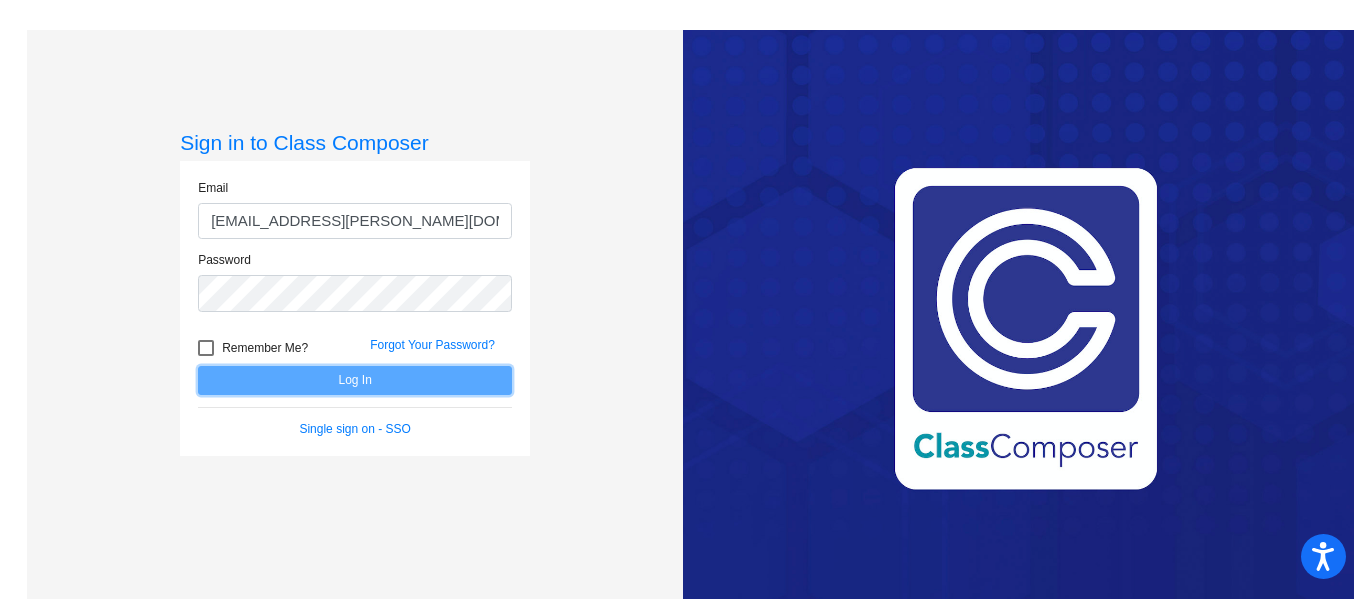 click on "Log In" 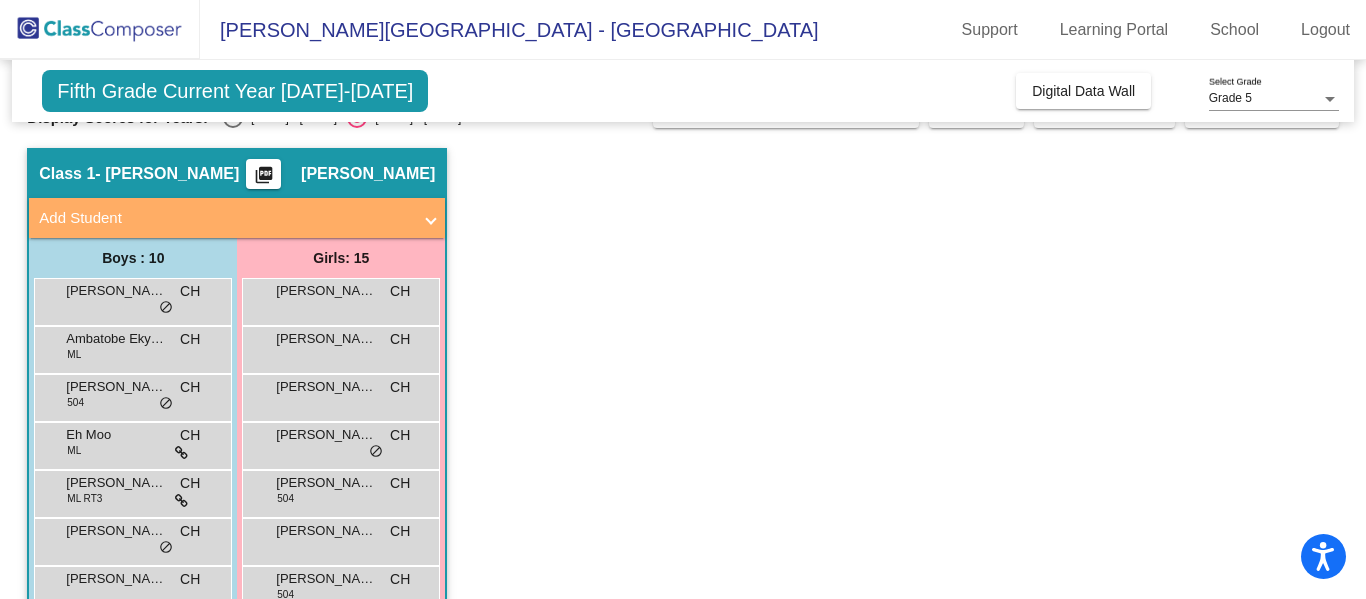 scroll, scrollTop: 15, scrollLeft: 0, axis: vertical 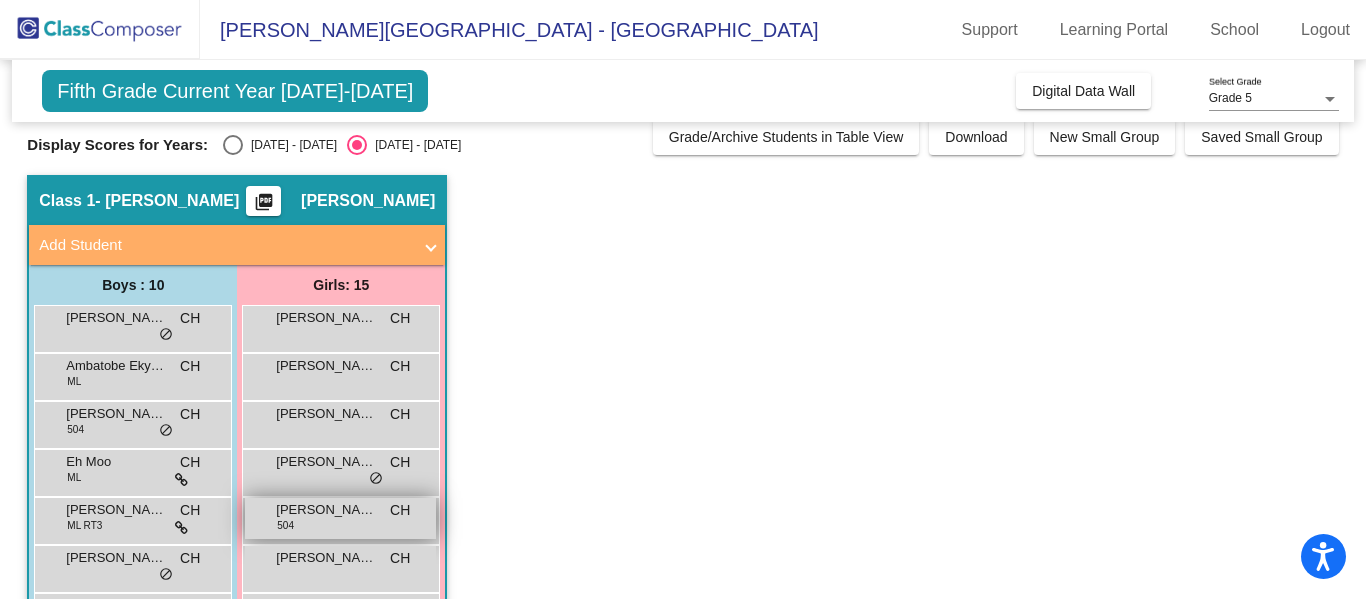 click on "Kabella Hagan" at bounding box center (326, 510) 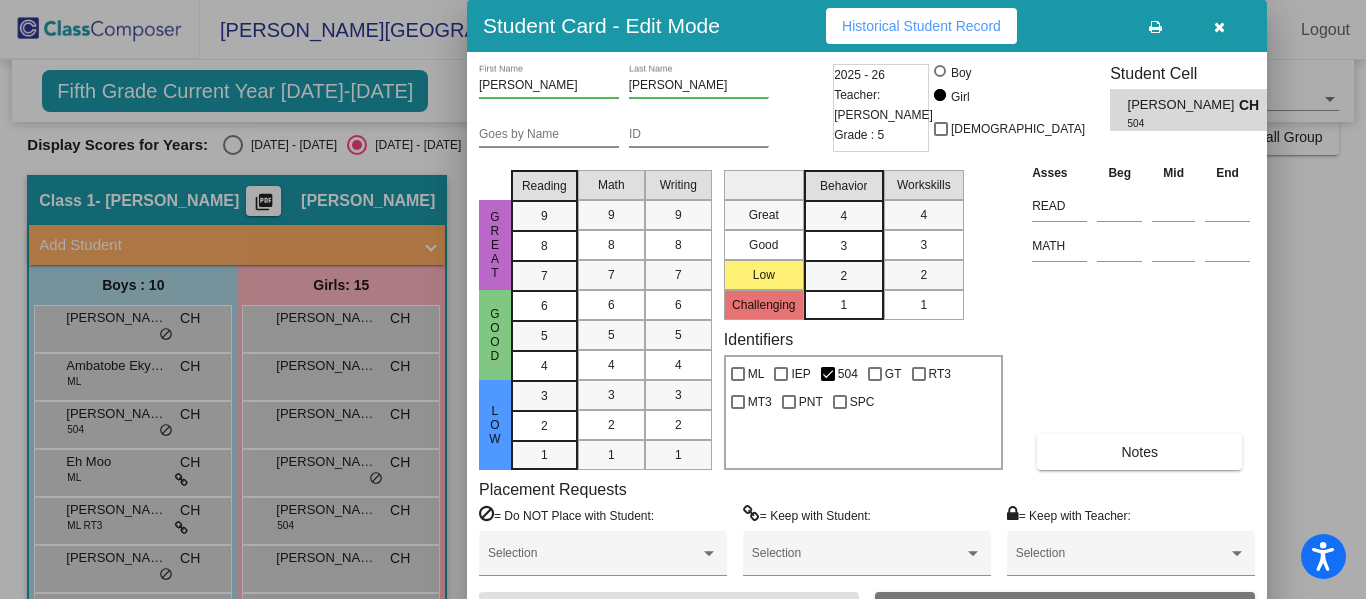 click at bounding box center [1219, 27] 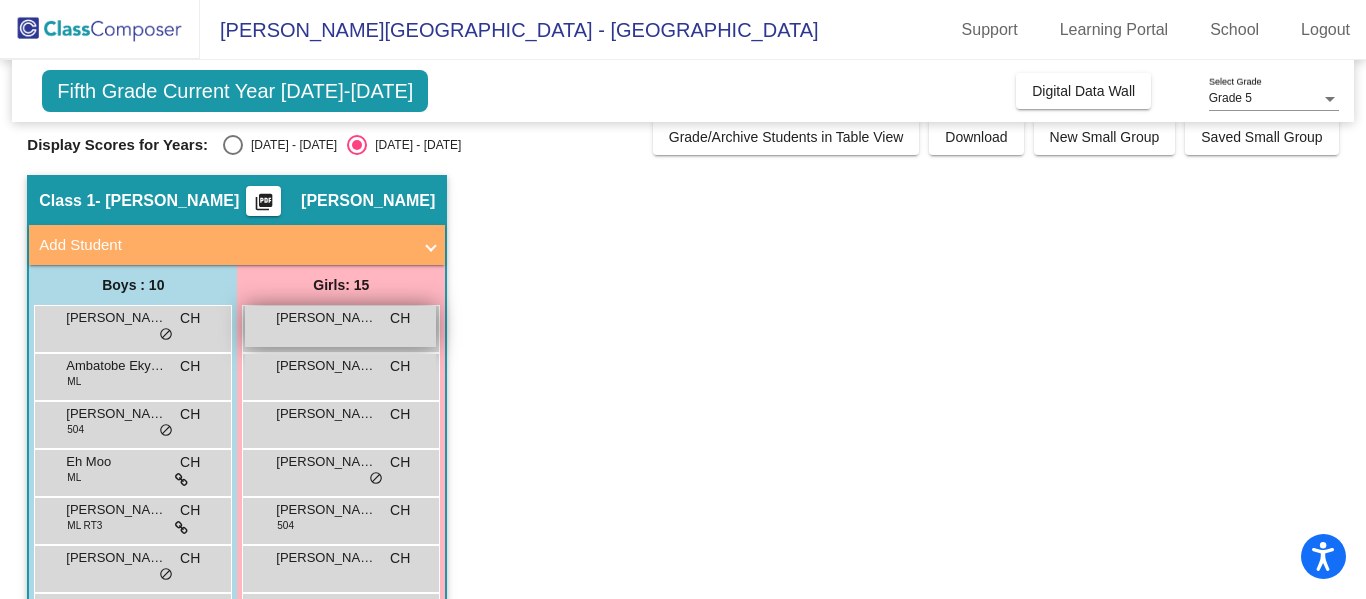click on "Amelia Short" at bounding box center [326, 318] 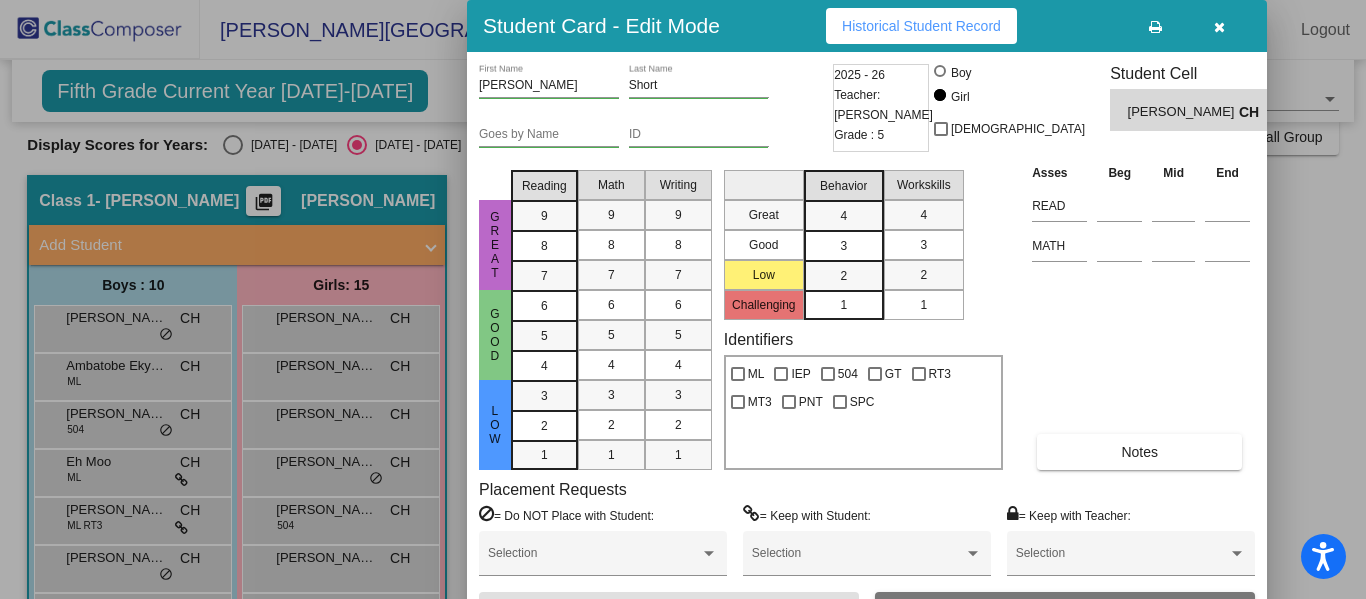 click at bounding box center (1219, 27) 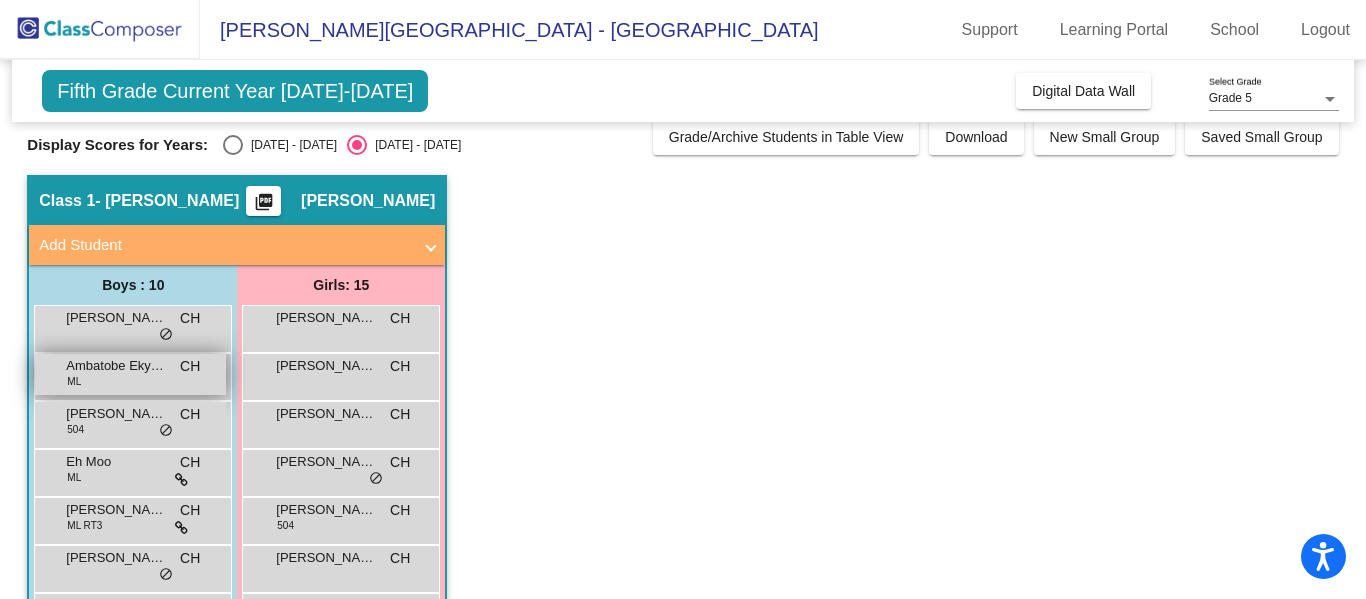 click on "Ambatobe Ekyochi" at bounding box center (116, 366) 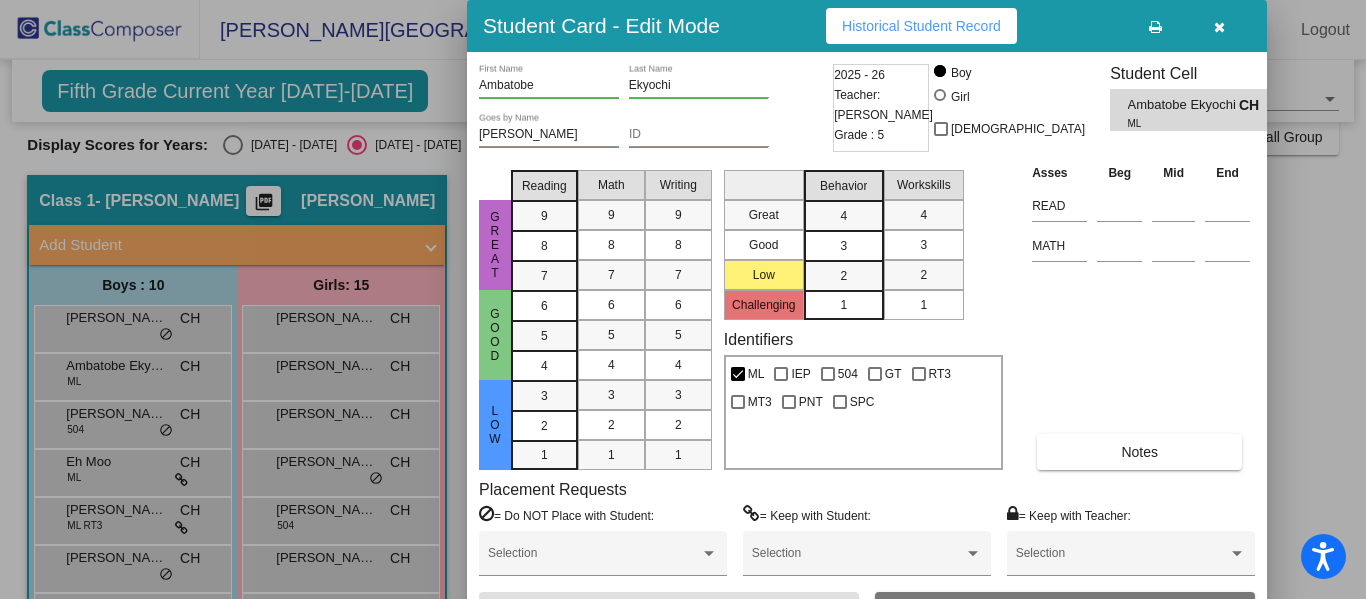click at bounding box center [1219, 26] 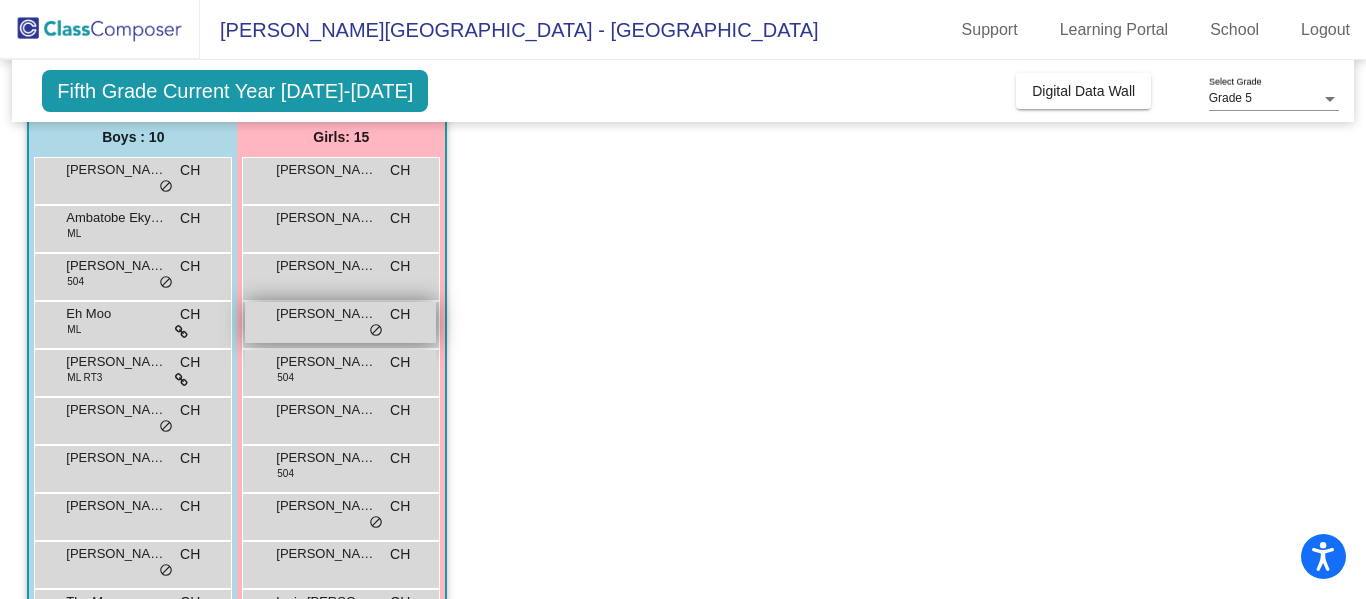 scroll, scrollTop: 170, scrollLeft: 0, axis: vertical 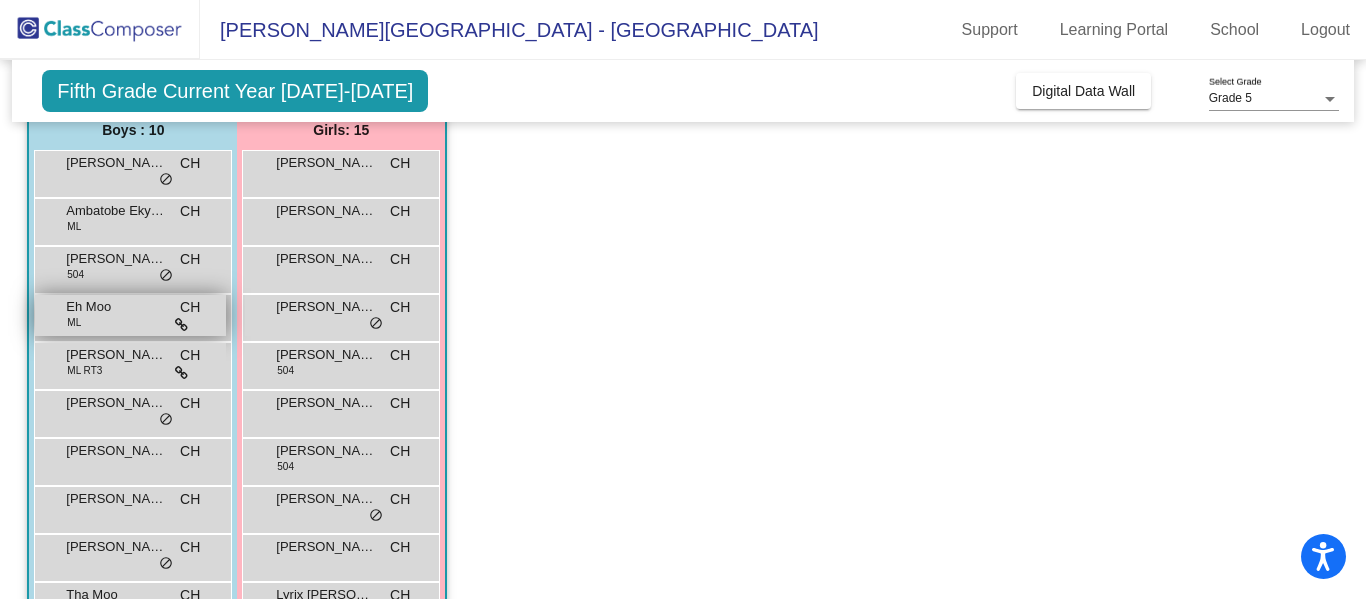 click on "Eh Moo" at bounding box center (116, 307) 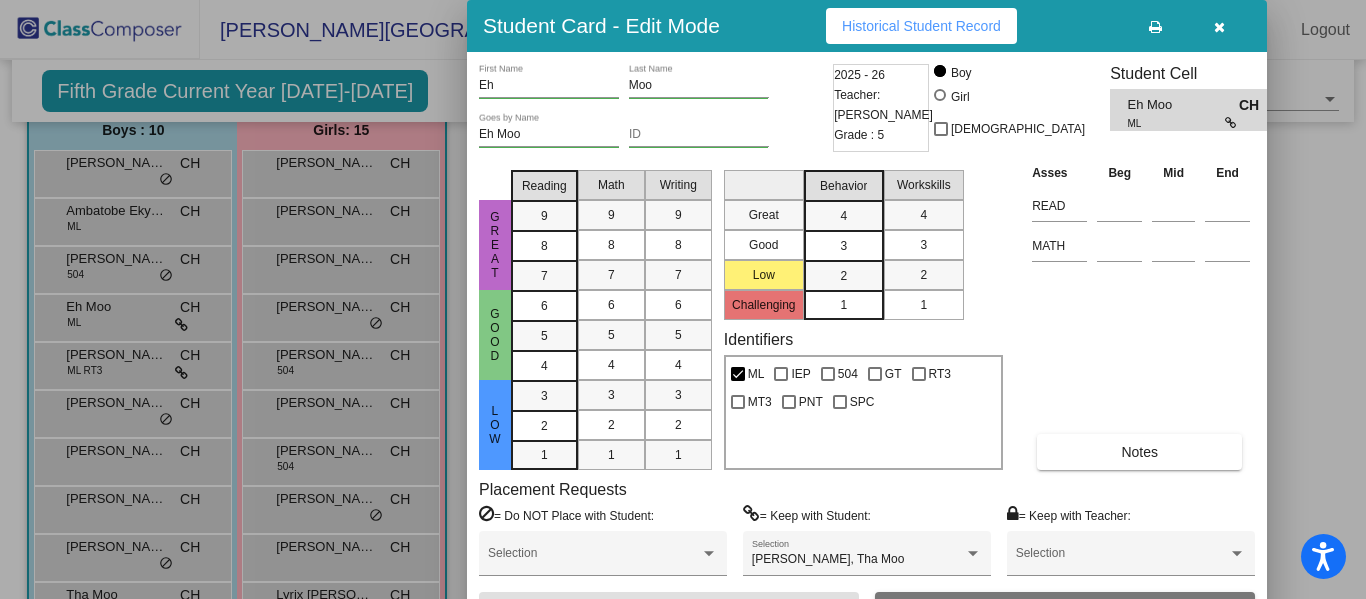 click at bounding box center (1219, 27) 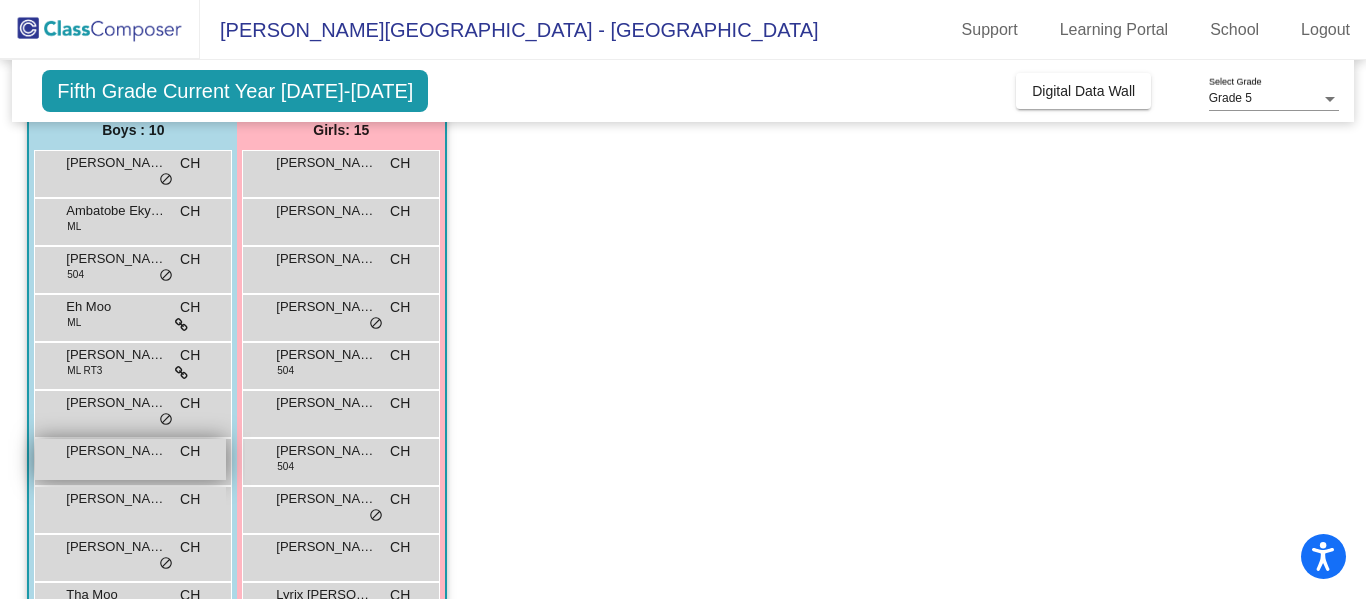 click on "Henry Johnson" at bounding box center (116, 451) 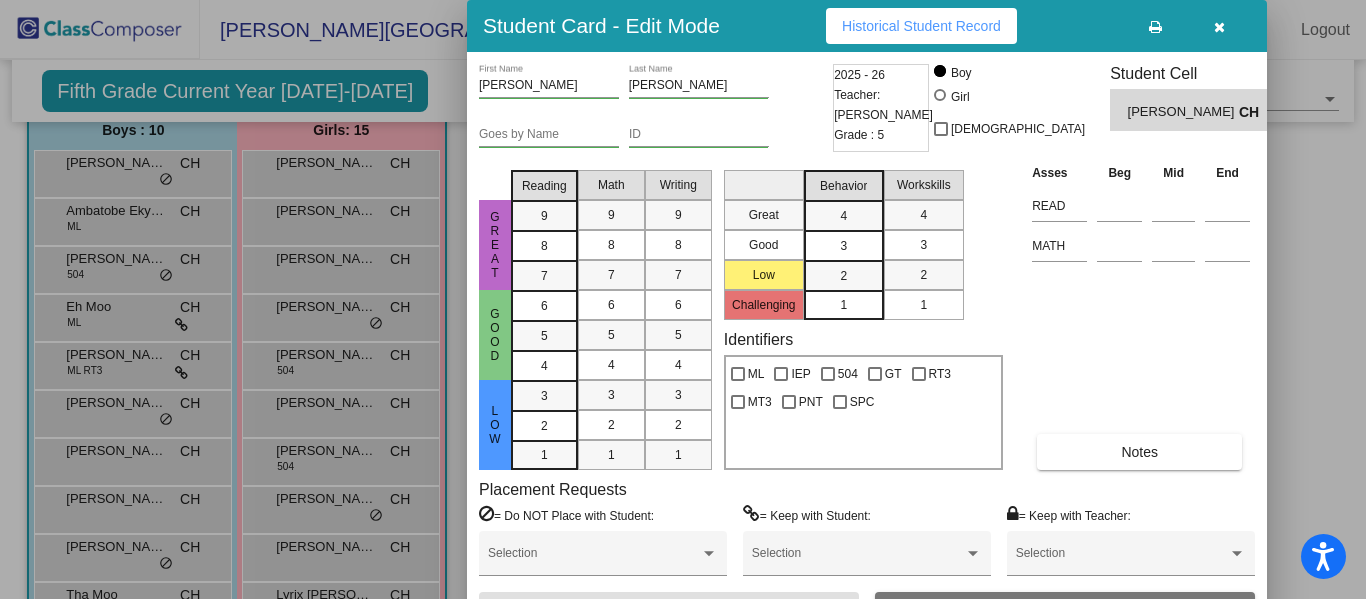click at bounding box center (1219, 27) 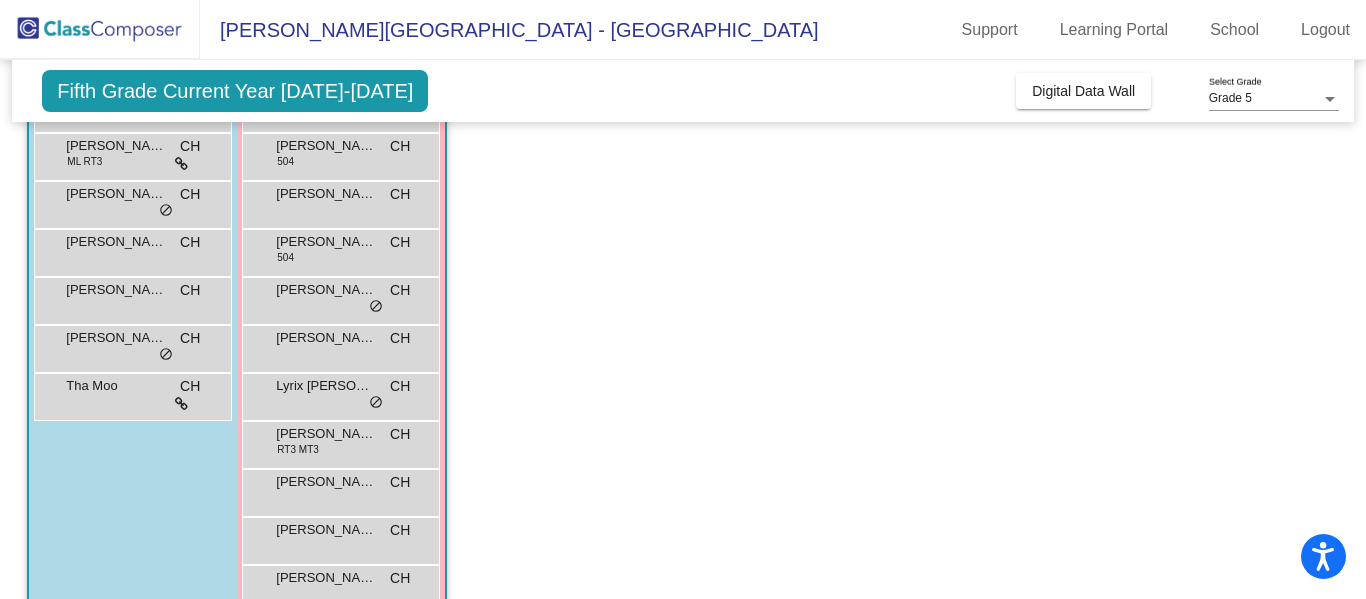 scroll, scrollTop: 380, scrollLeft: 0, axis: vertical 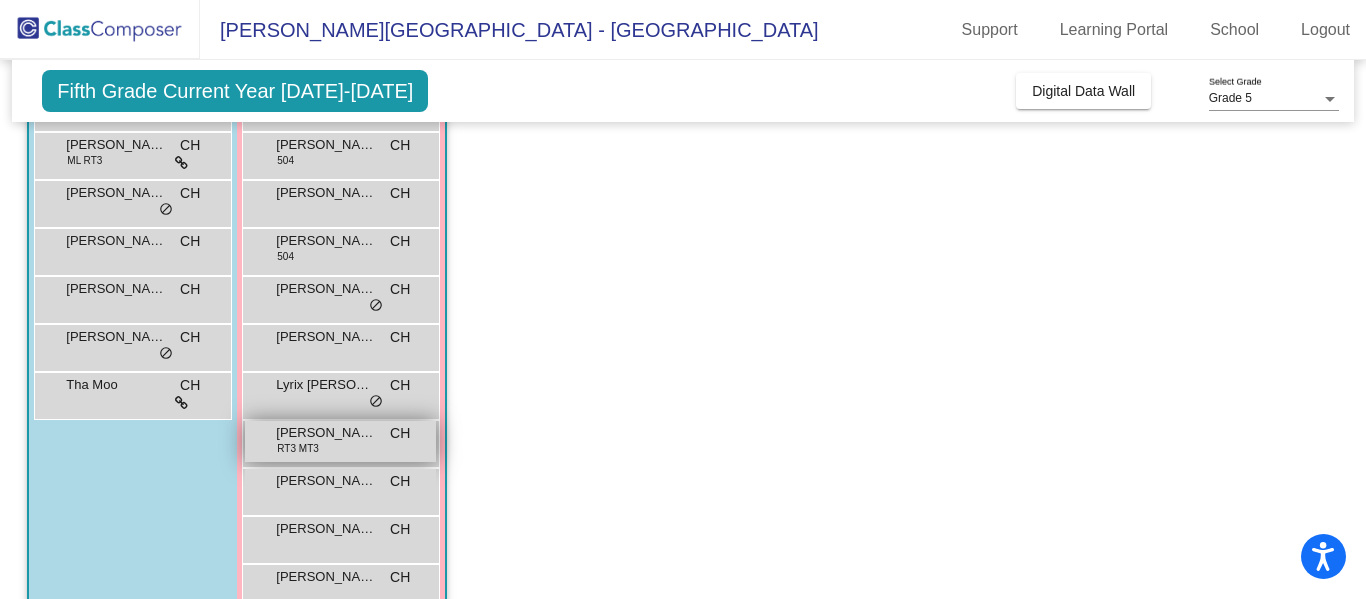 click on "Madelyn Best" at bounding box center (326, 433) 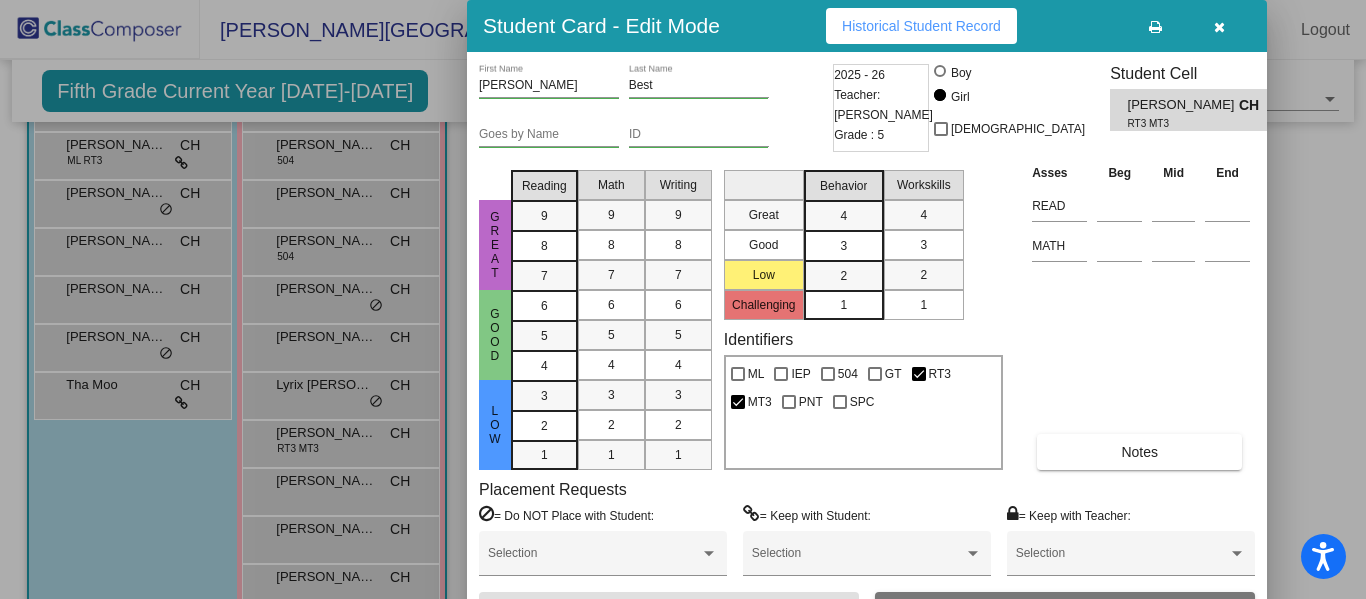 click at bounding box center (1219, 26) 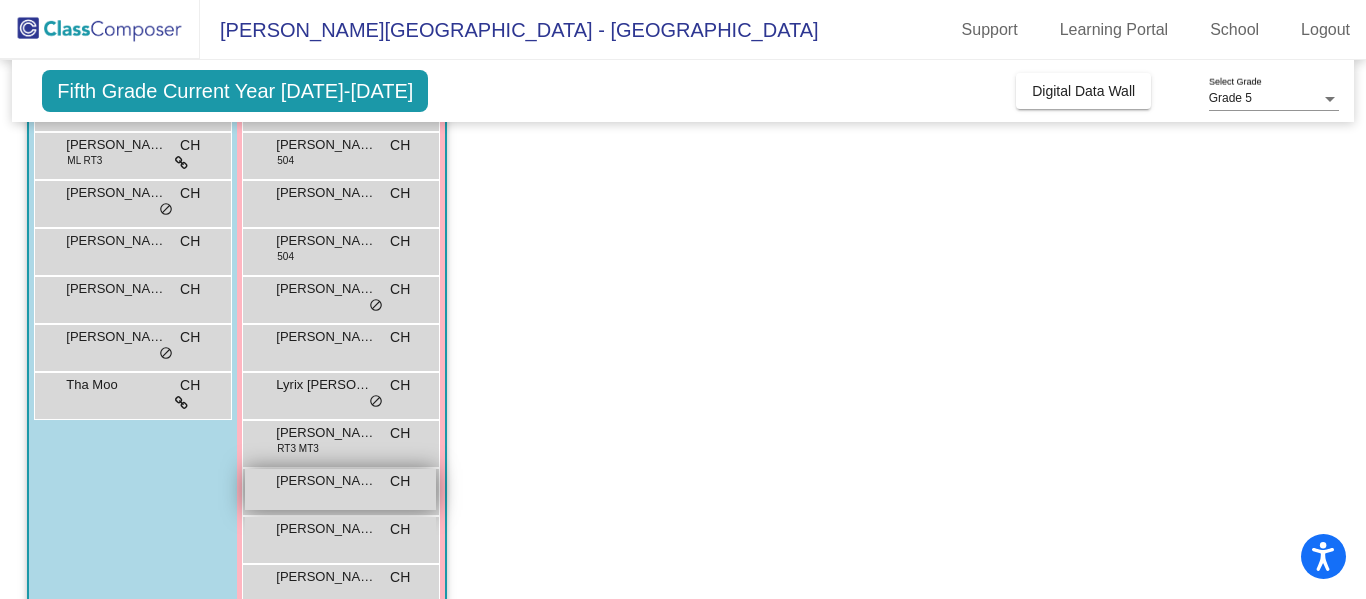 click on "Natally Dulin CH lock do_not_disturb_alt" at bounding box center [340, 489] 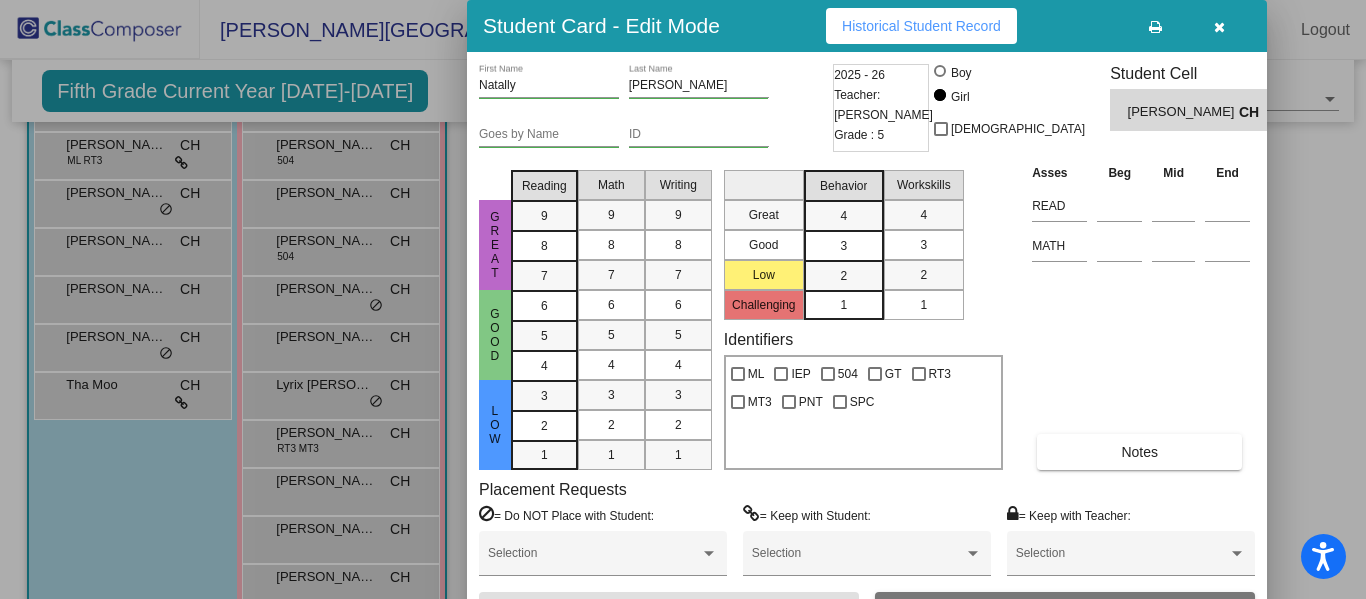 click at bounding box center [1219, 26] 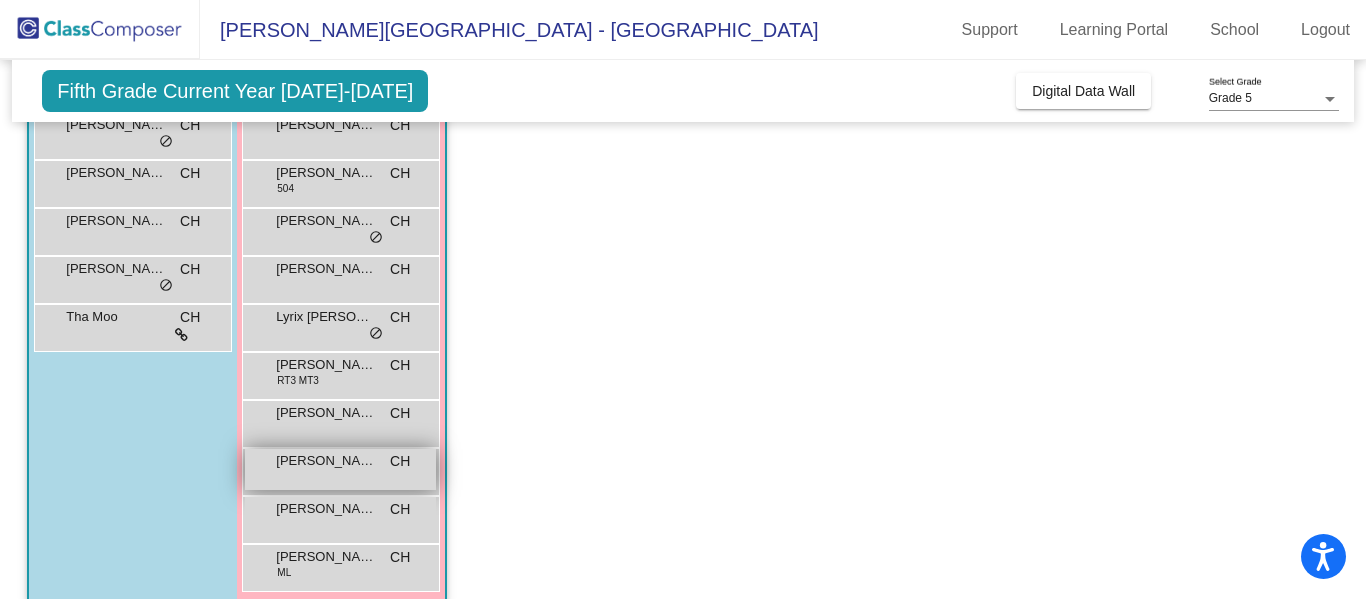 scroll, scrollTop: 449, scrollLeft: 0, axis: vertical 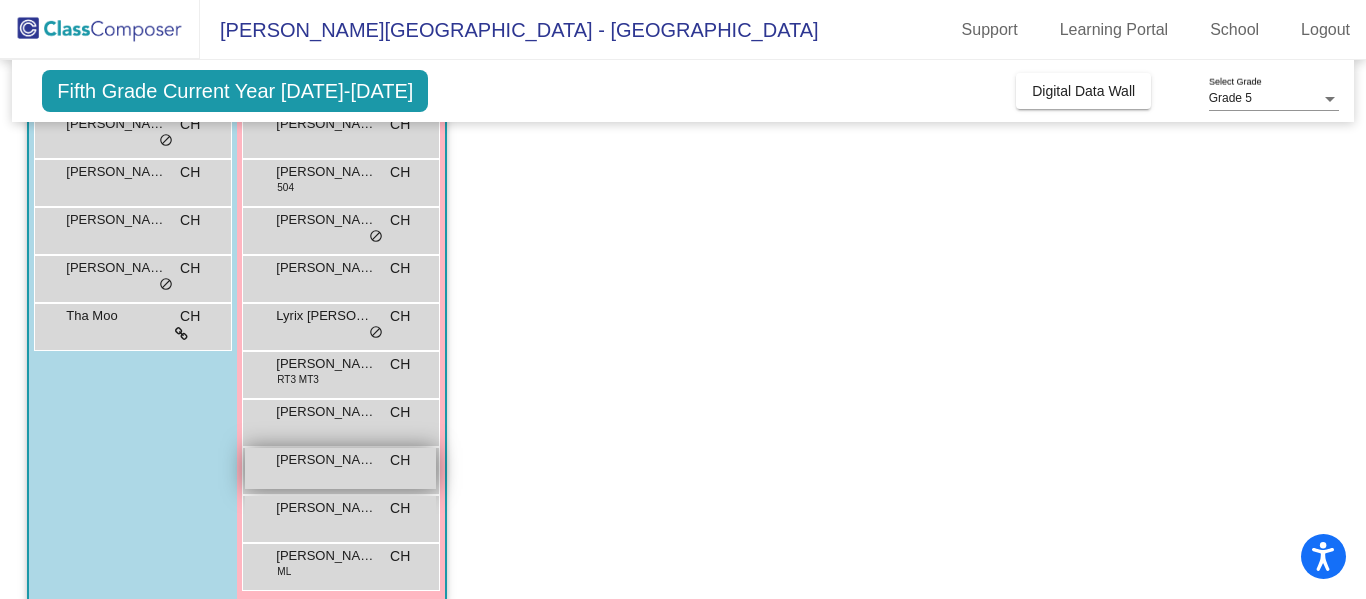 click on "Rezena Arrica CH lock do_not_disturb_alt" at bounding box center (340, 516) 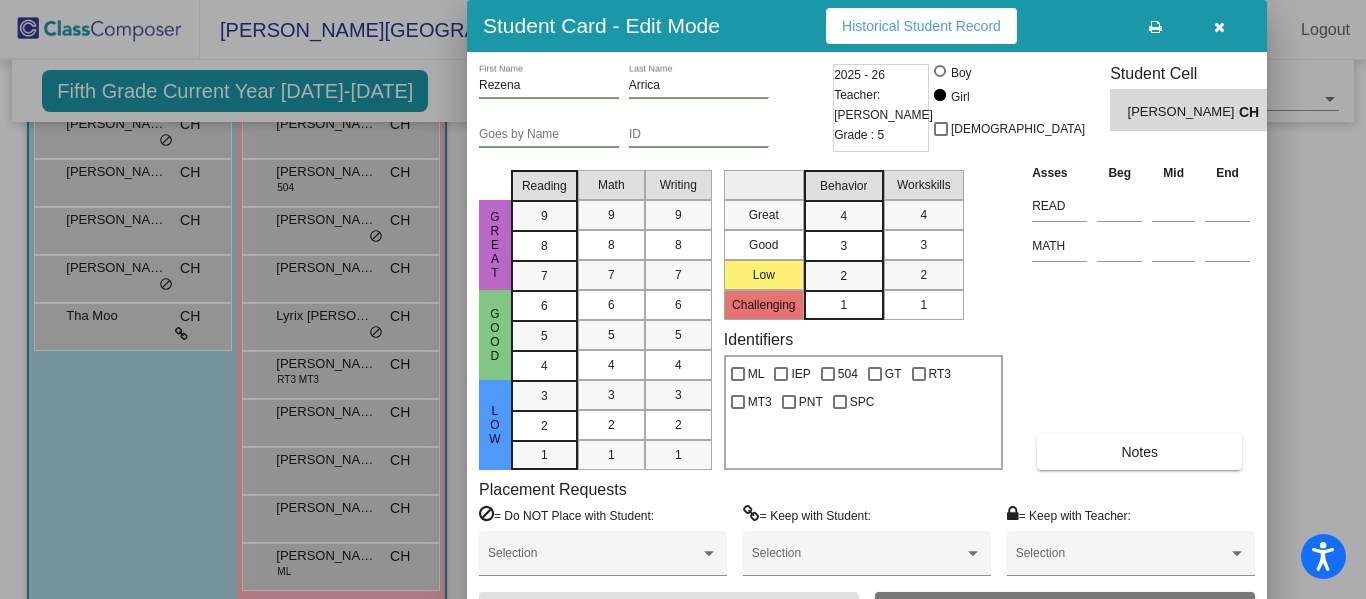 click at bounding box center [1219, 27] 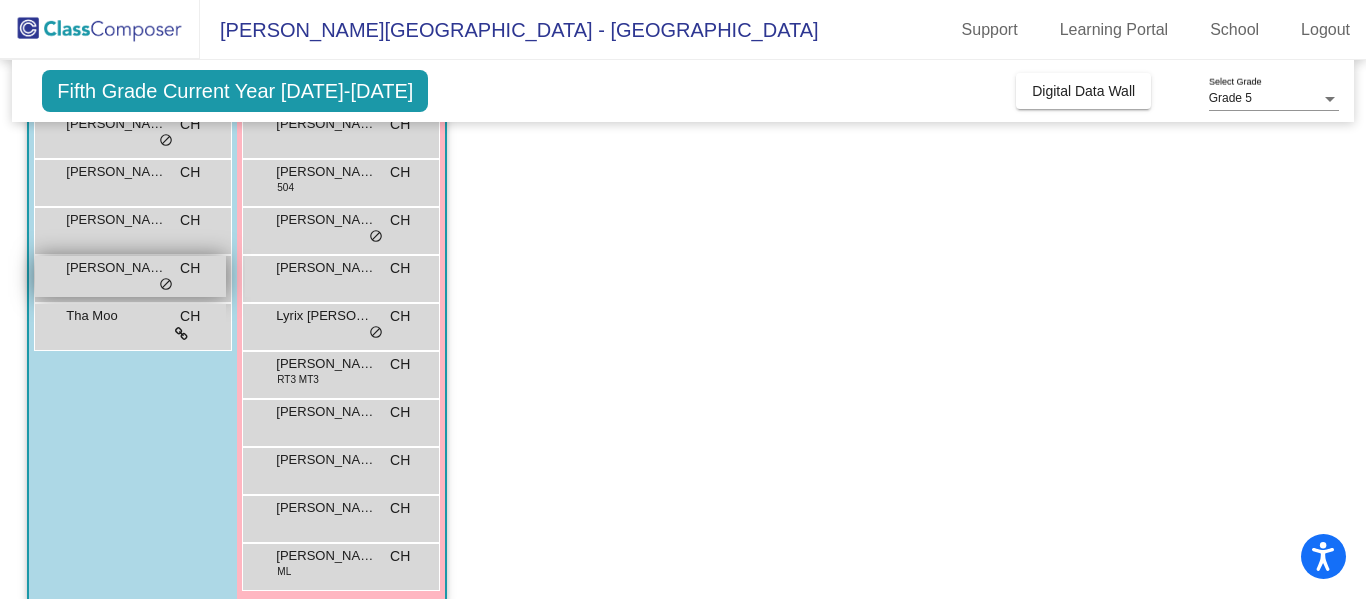 scroll, scrollTop: 0, scrollLeft: 0, axis: both 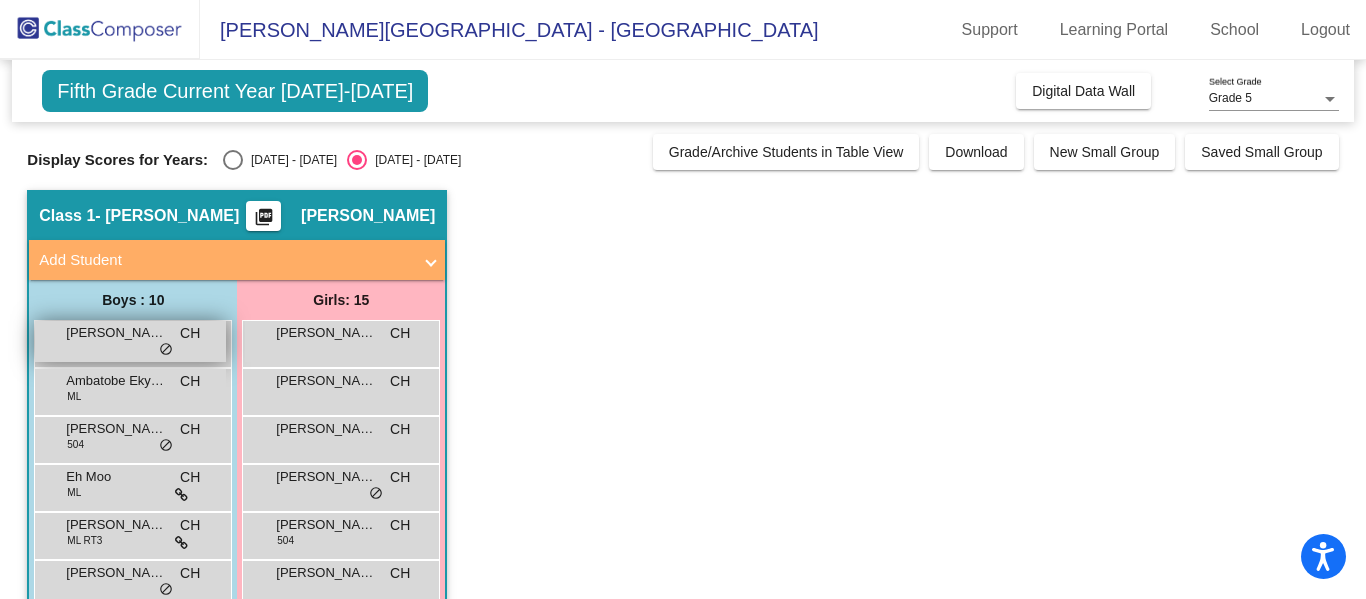 click on "Abel Moore CH lock do_not_disturb_alt" at bounding box center [130, 341] 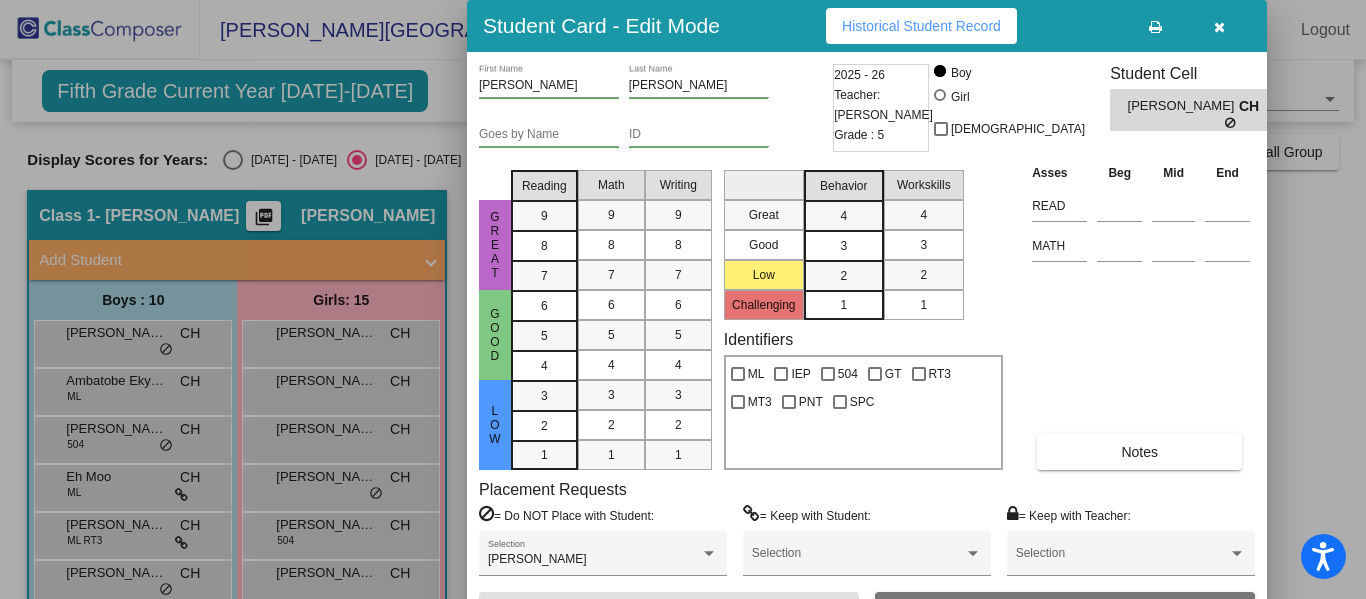 click at bounding box center [1219, 26] 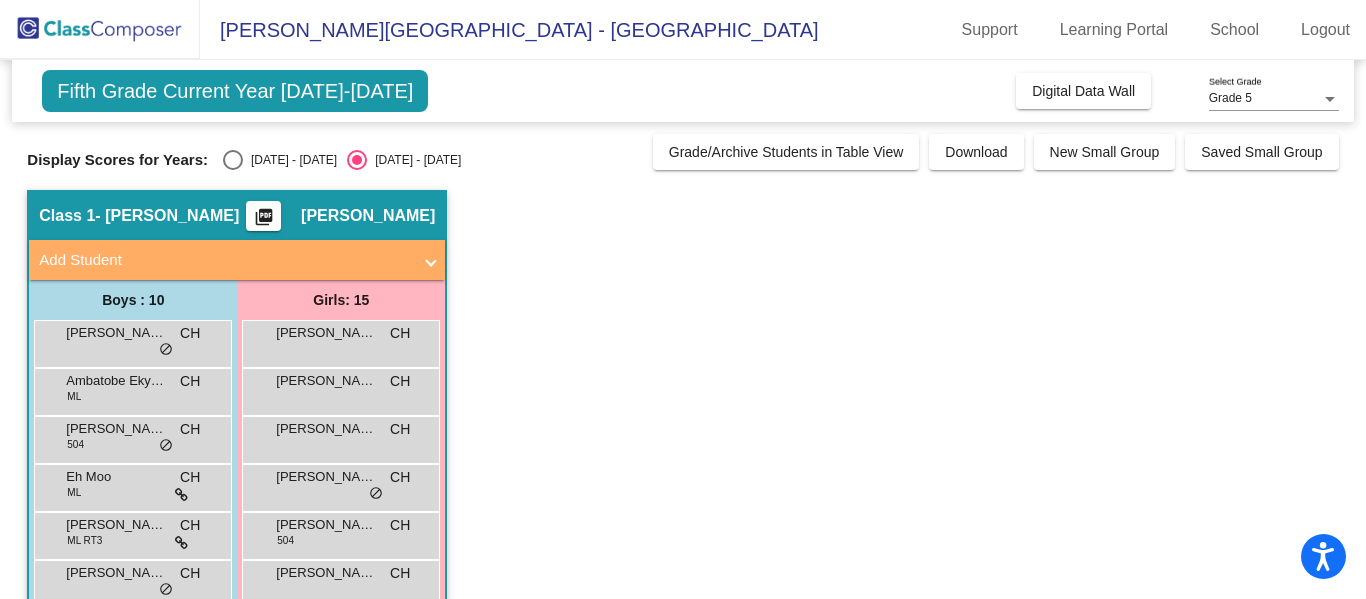 click at bounding box center [233, 160] 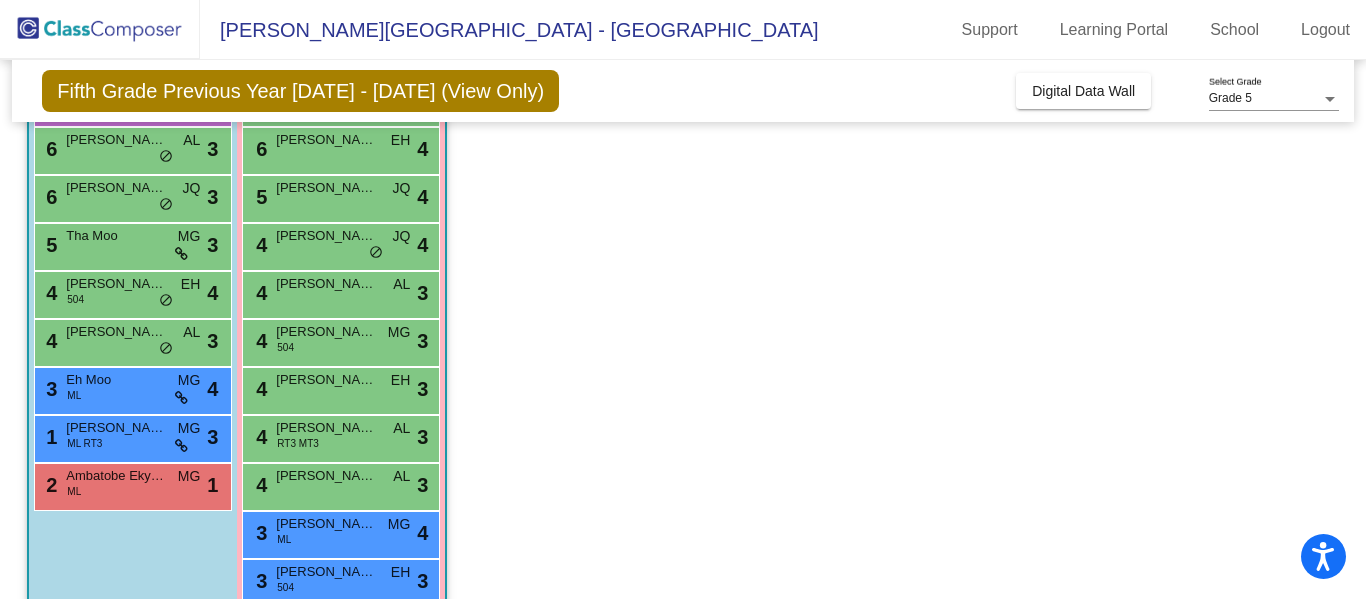 scroll, scrollTop: 300, scrollLeft: 0, axis: vertical 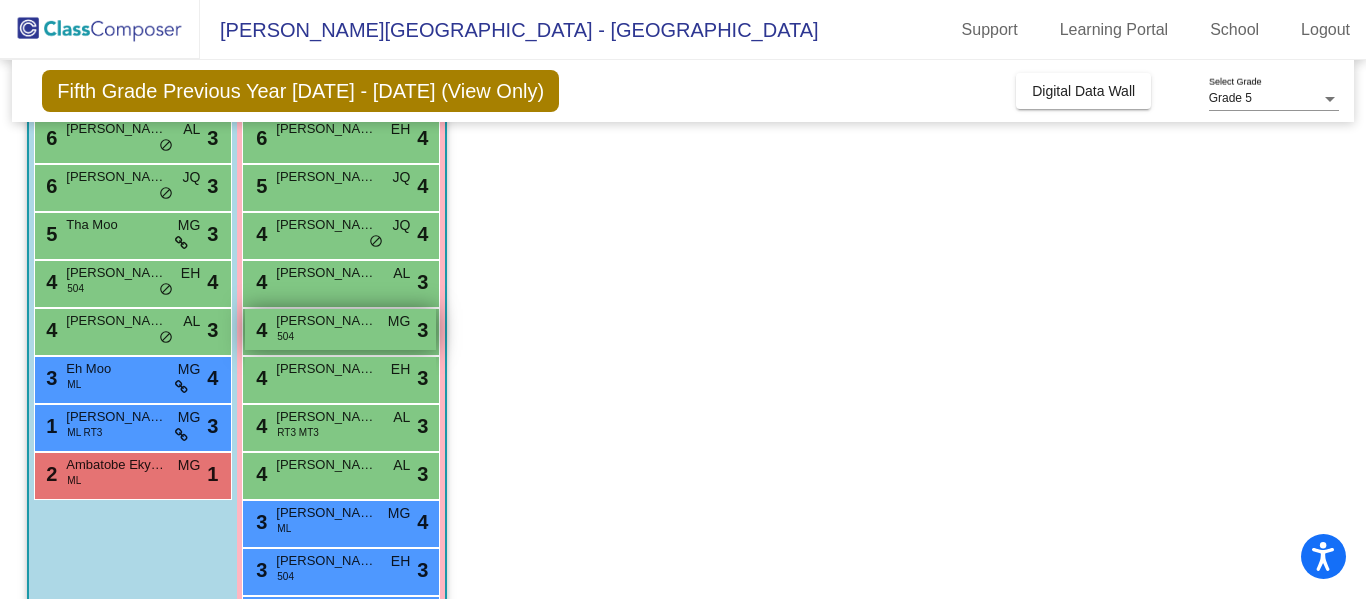 click on "Kabella Hagan" at bounding box center [326, 321] 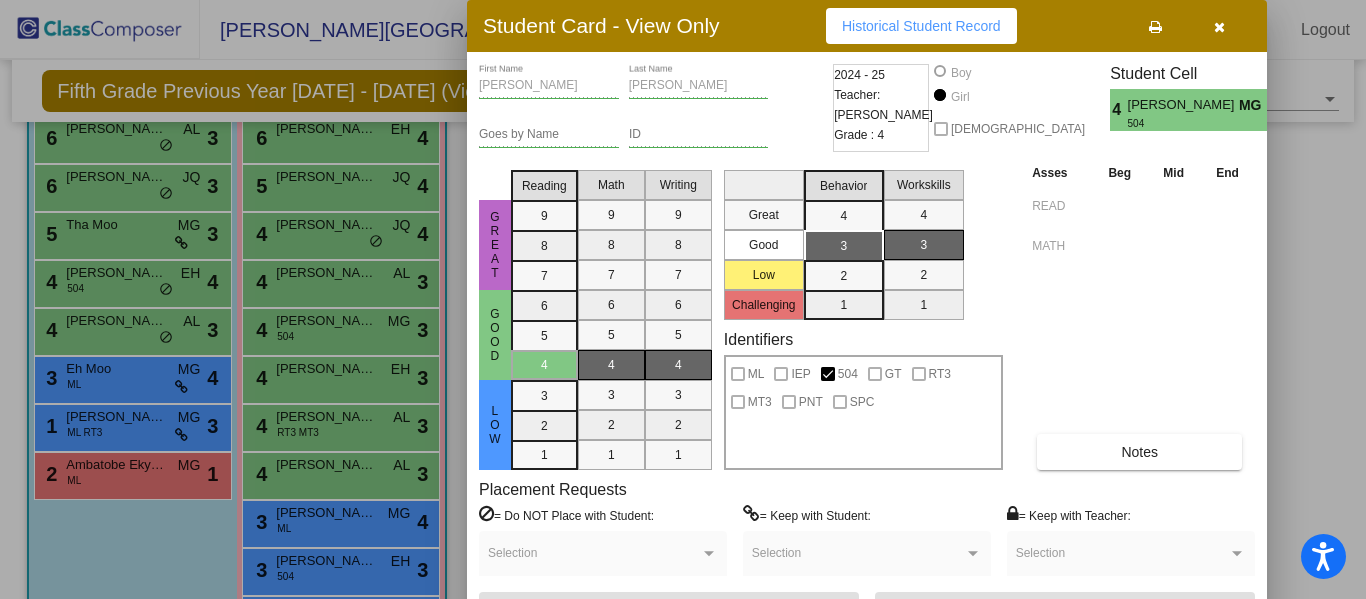 click at bounding box center [1219, 26] 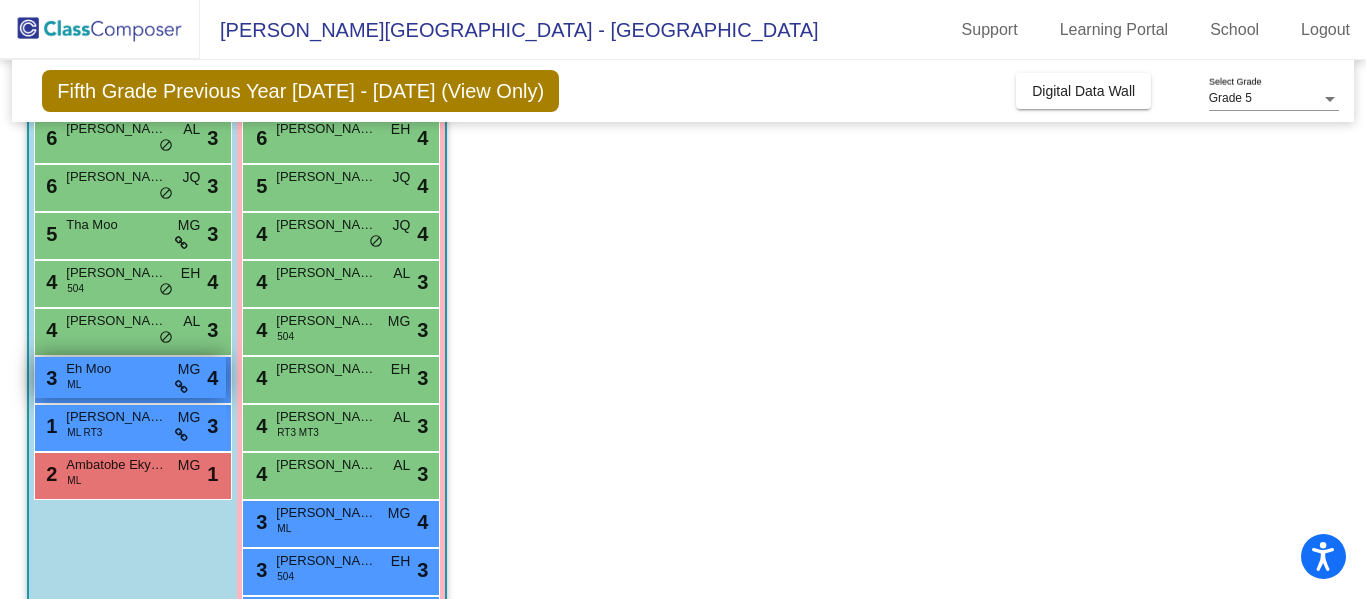 click on "3 Eh Moo ML MG lock do_not_disturb_alt 4" at bounding box center [130, 377] 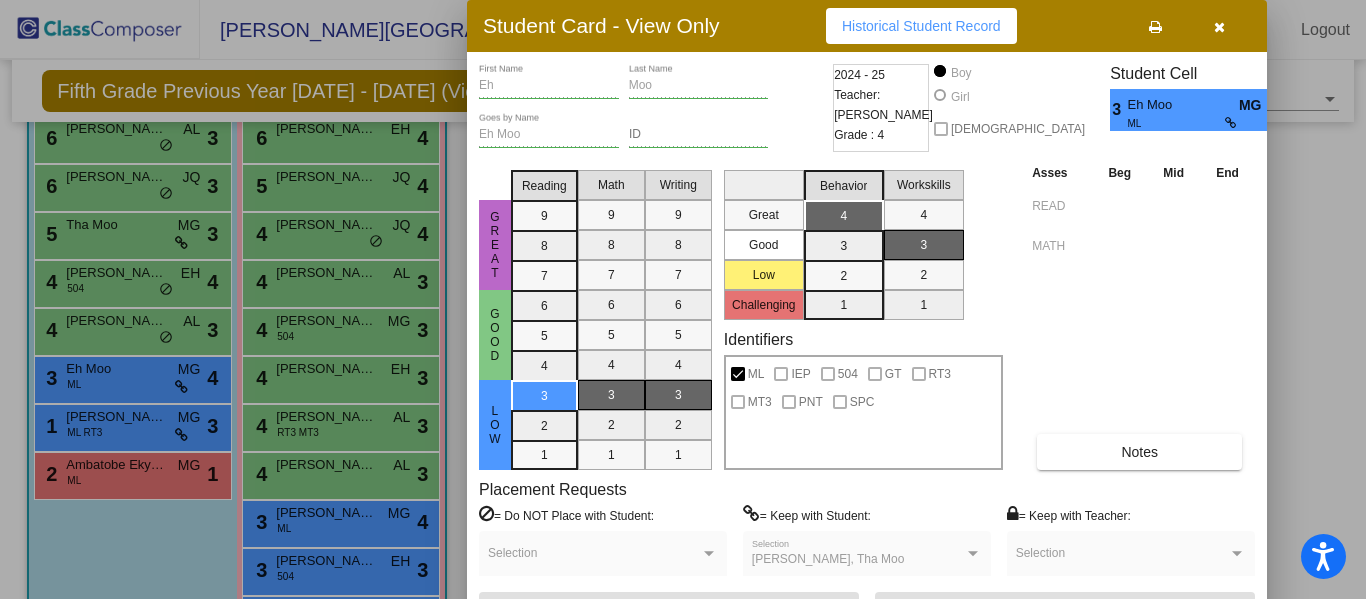 click at bounding box center [1219, 27] 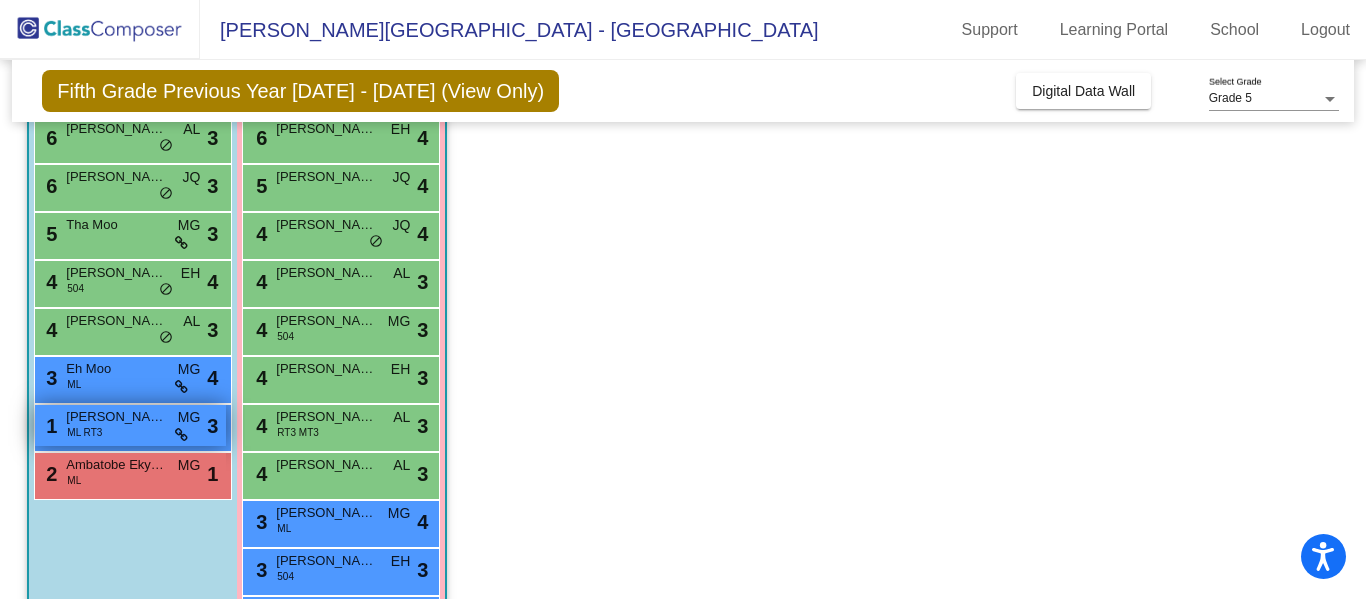 click on "1 Eh Taw ML RT3 MG lock do_not_disturb_alt 3" at bounding box center (130, 425) 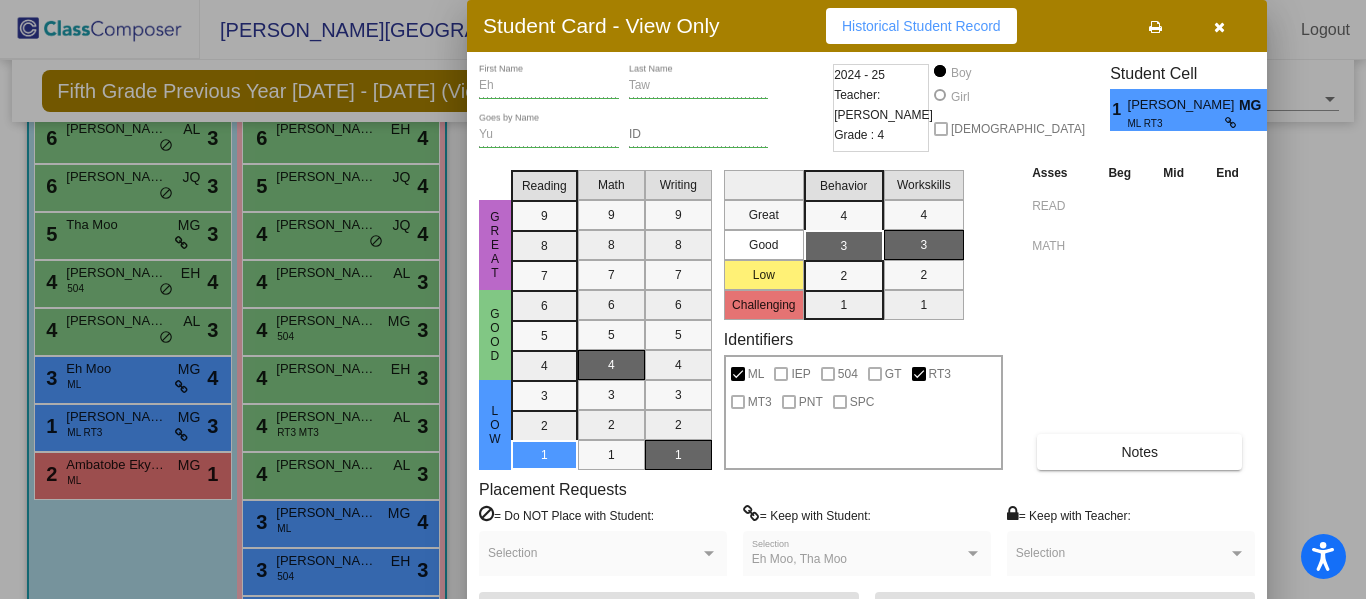 click at bounding box center (1219, 27) 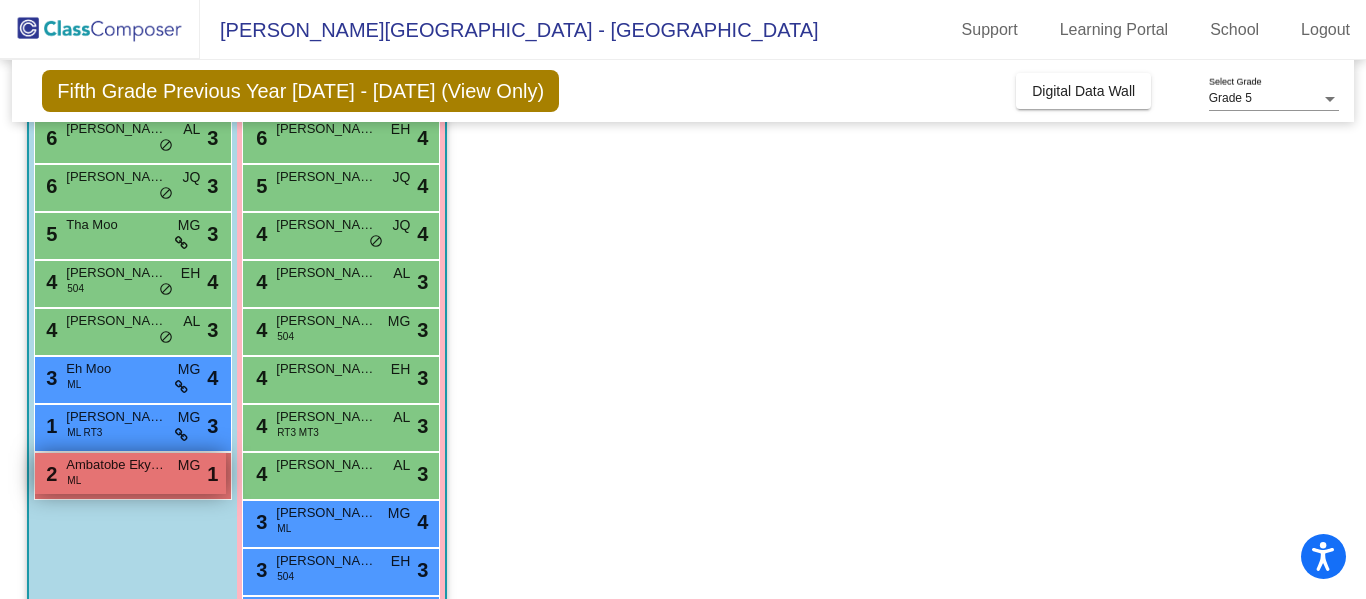 click on "2 Ambatobe Ekyochi ML MG lock do_not_disturb_alt 1" at bounding box center [130, 473] 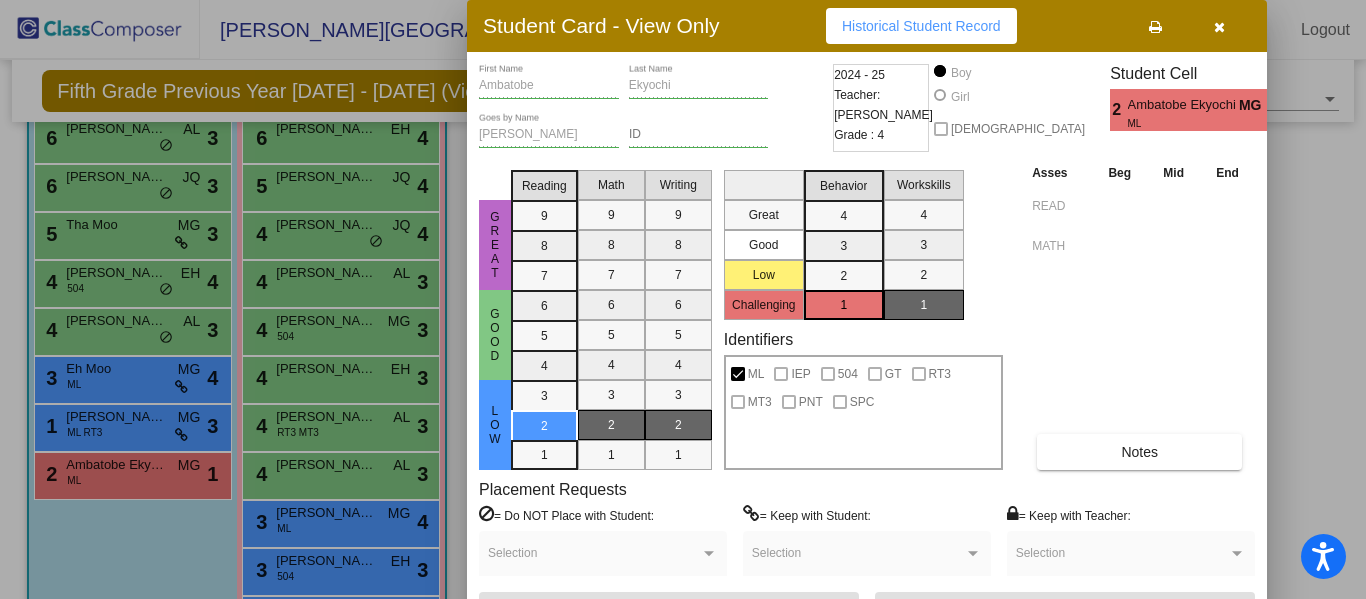 click at bounding box center (1219, 27) 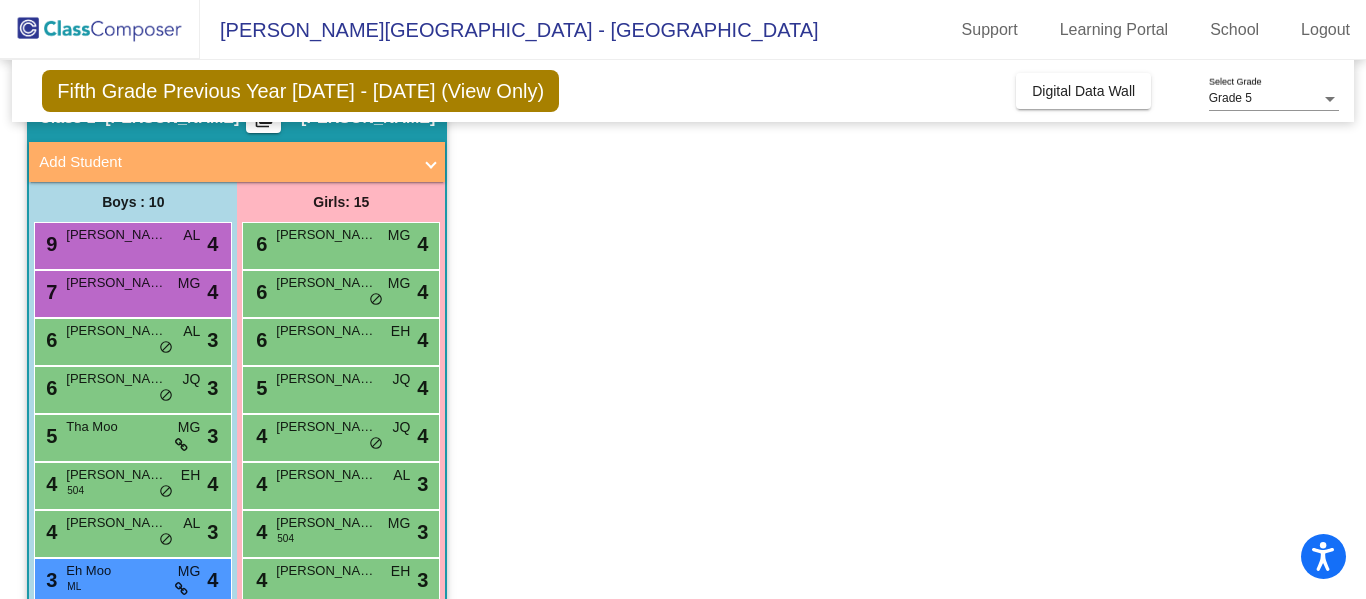 scroll, scrollTop: 96, scrollLeft: 0, axis: vertical 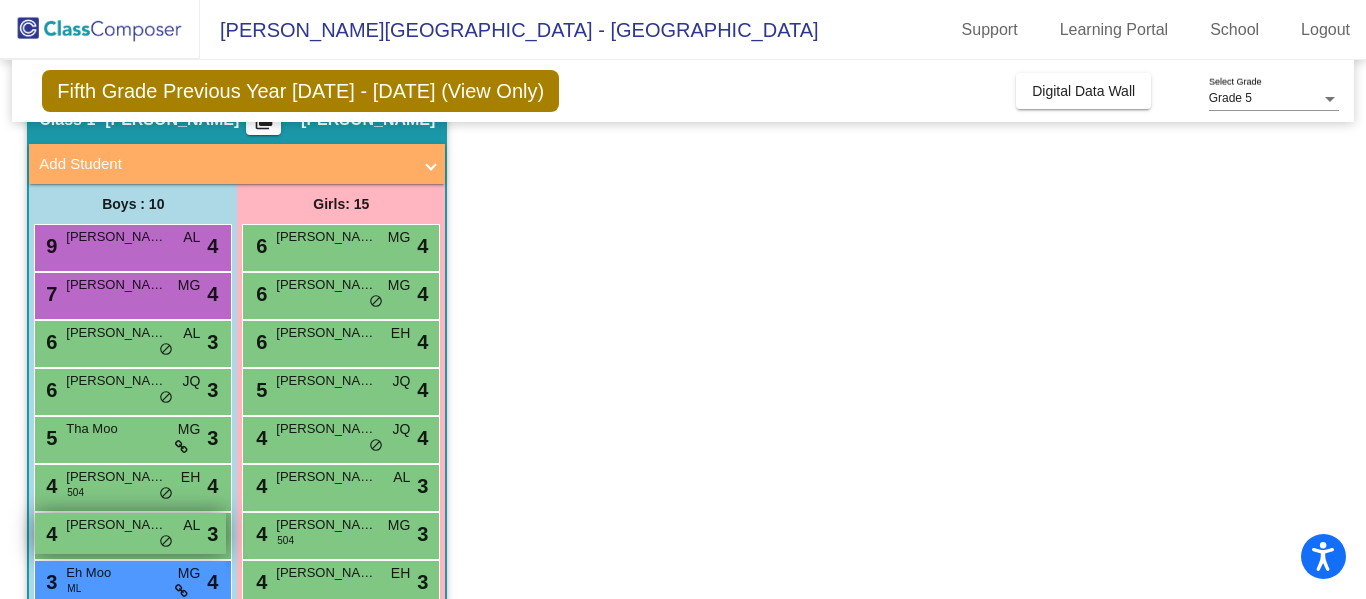 click on "4 Owen Cecil AL lock do_not_disturb_alt 3" at bounding box center (130, 533) 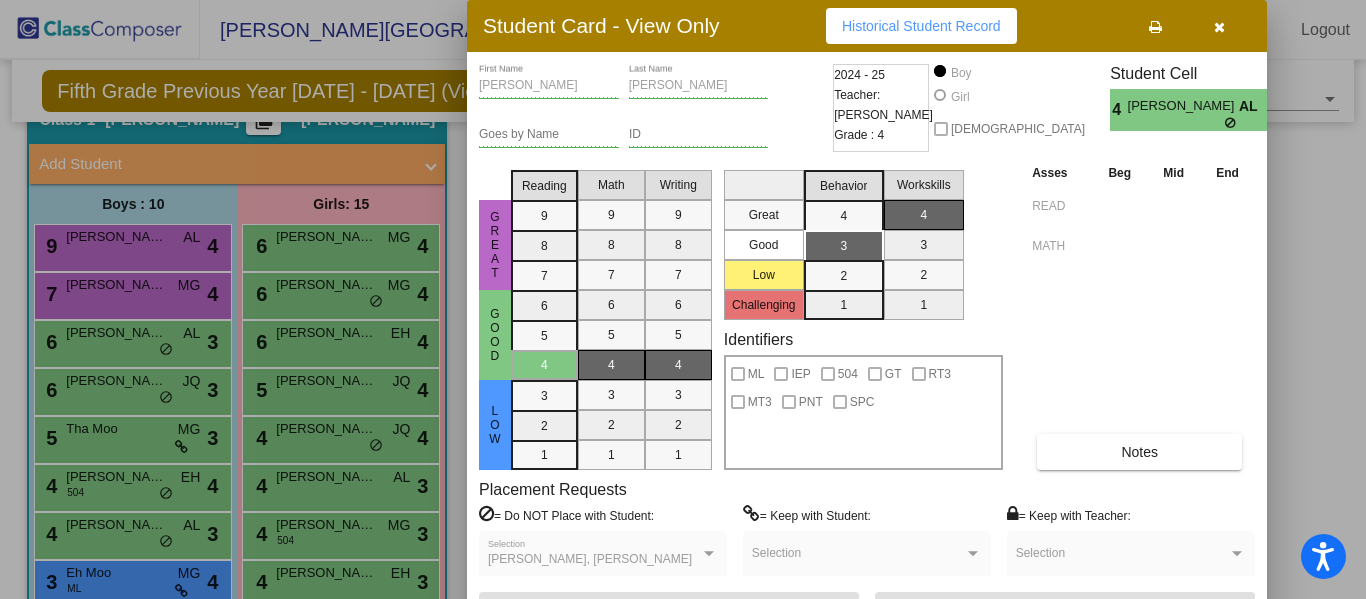 click at bounding box center [1219, 27] 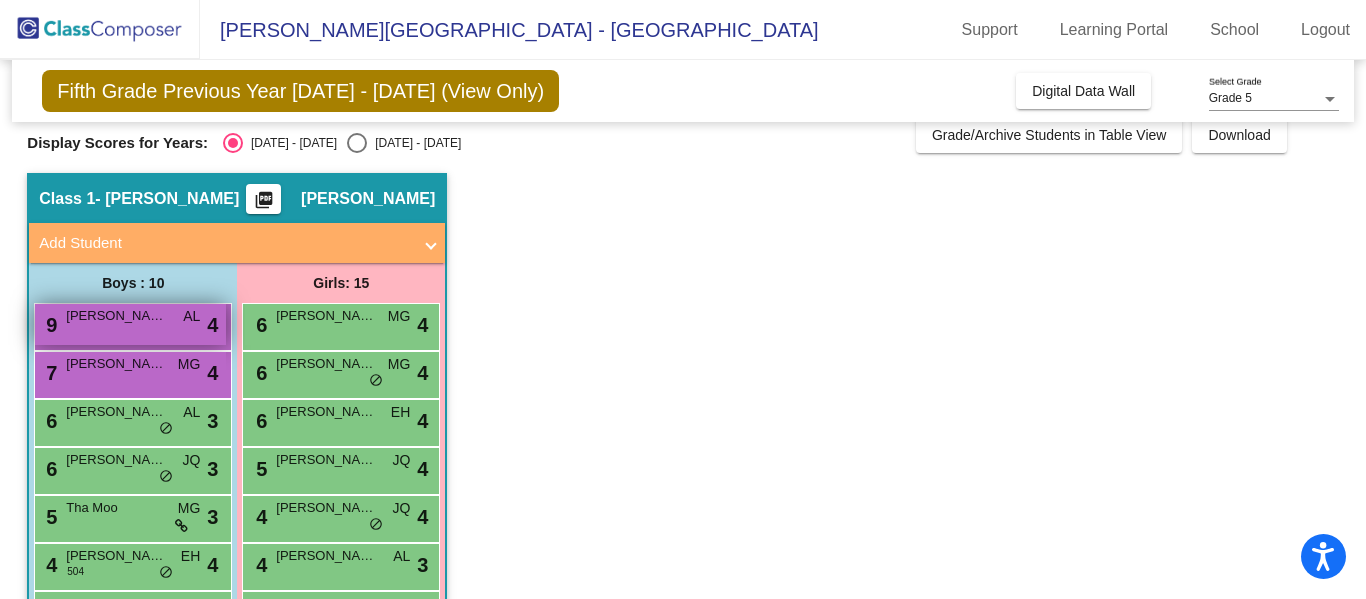 scroll, scrollTop: 0, scrollLeft: 0, axis: both 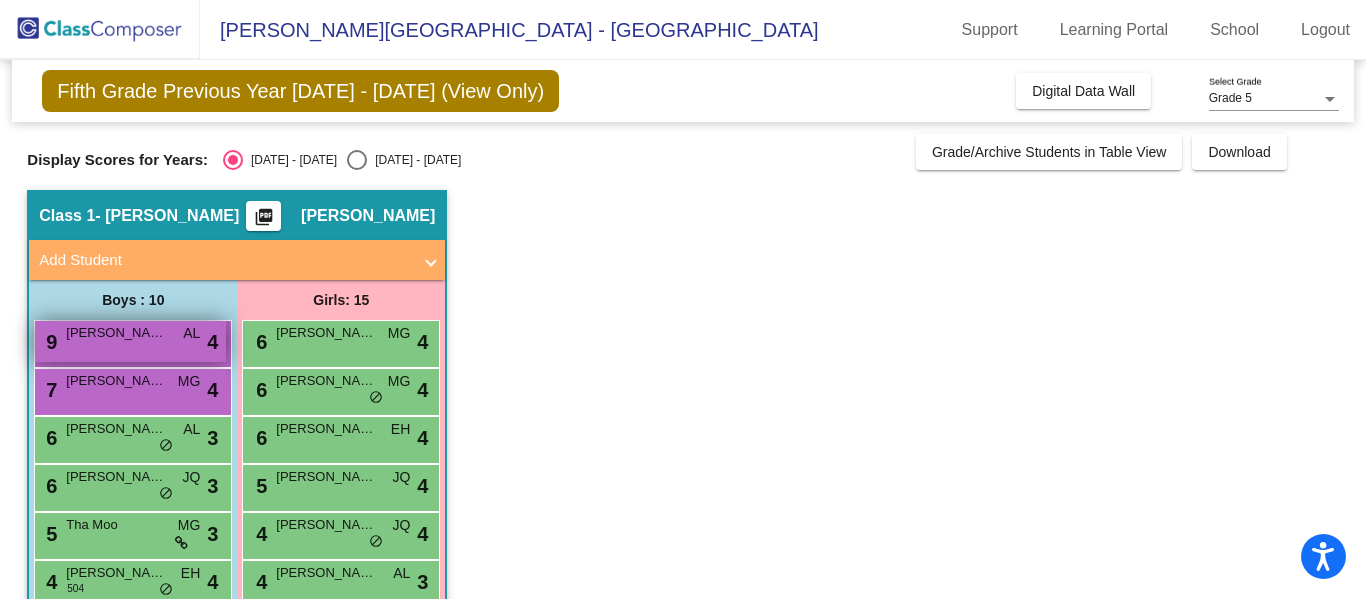 click on "9 Henry Johnson AL lock do_not_disturb_alt 4" at bounding box center (130, 341) 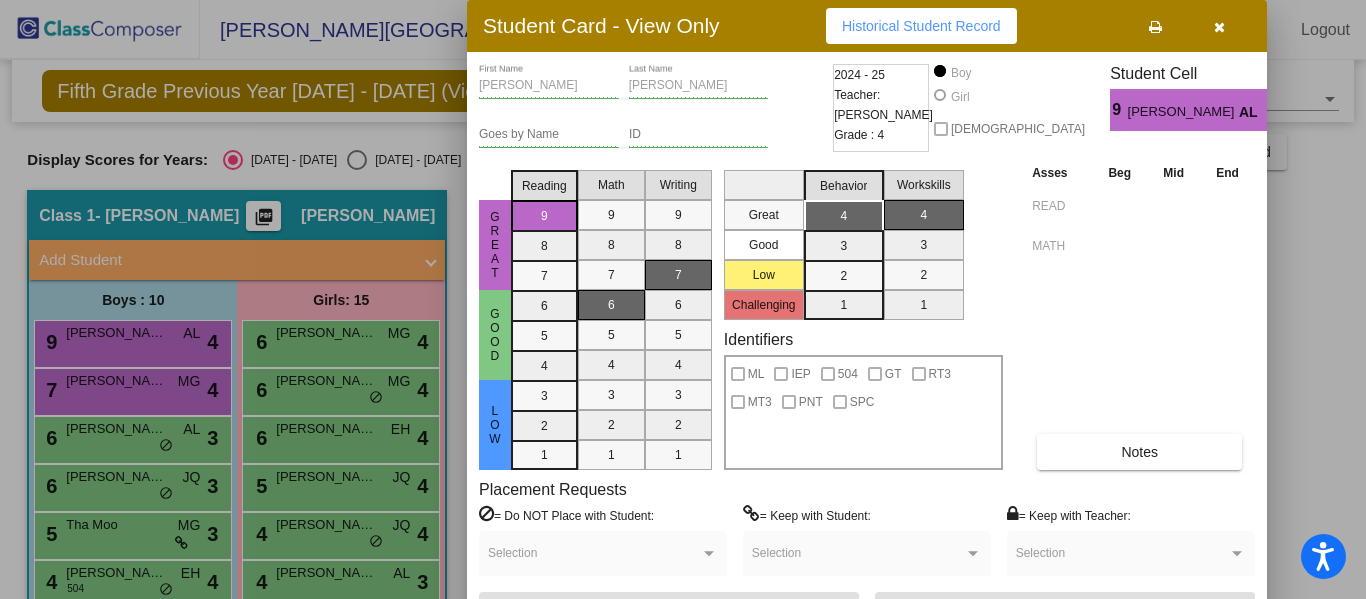 click at bounding box center [1219, 27] 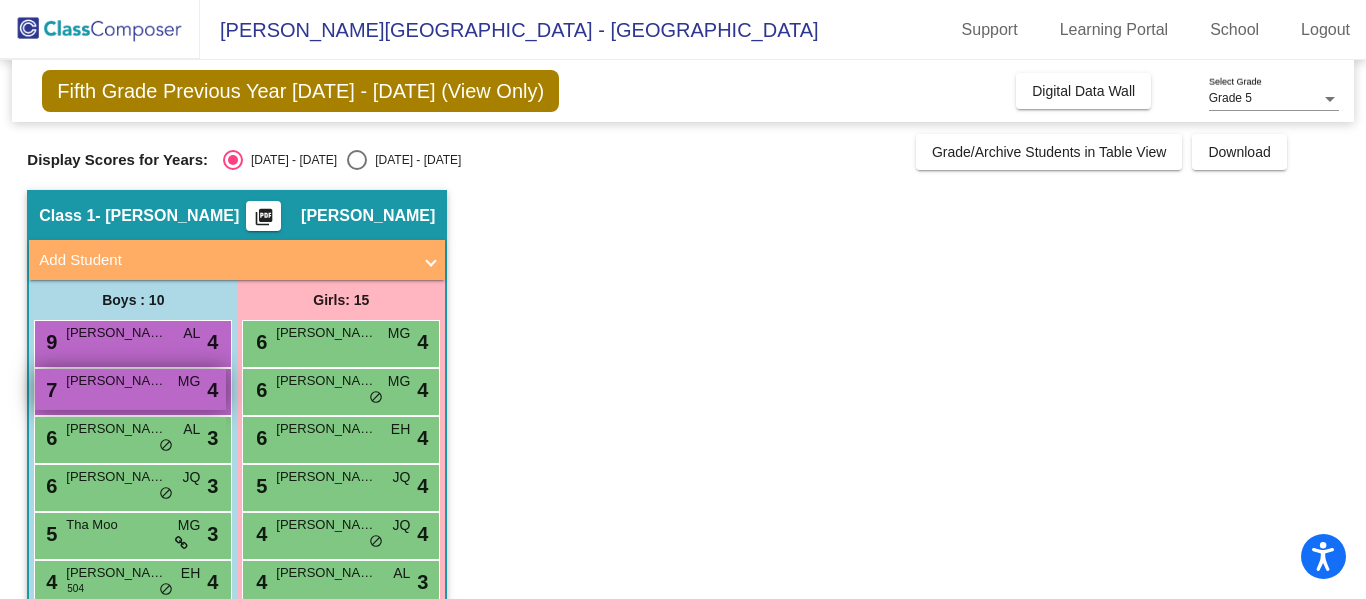 click on "7 Leland Fuqua MG lock do_not_disturb_alt 4" at bounding box center [130, 389] 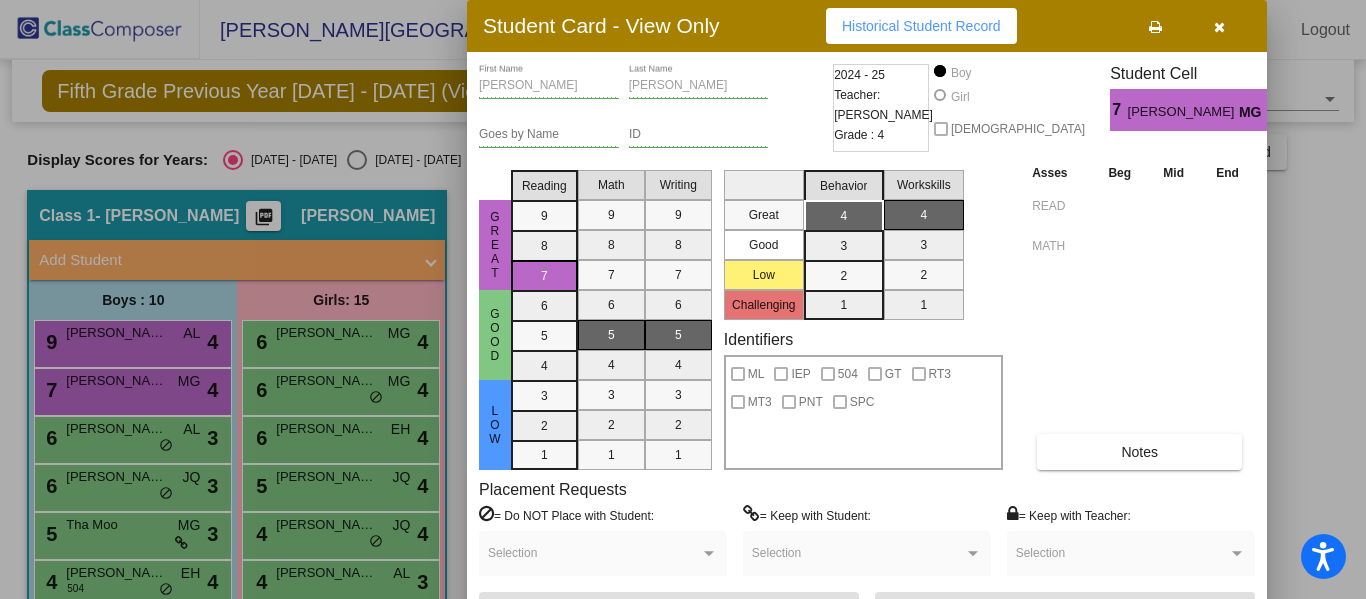 click at bounding box center (1219, 27) 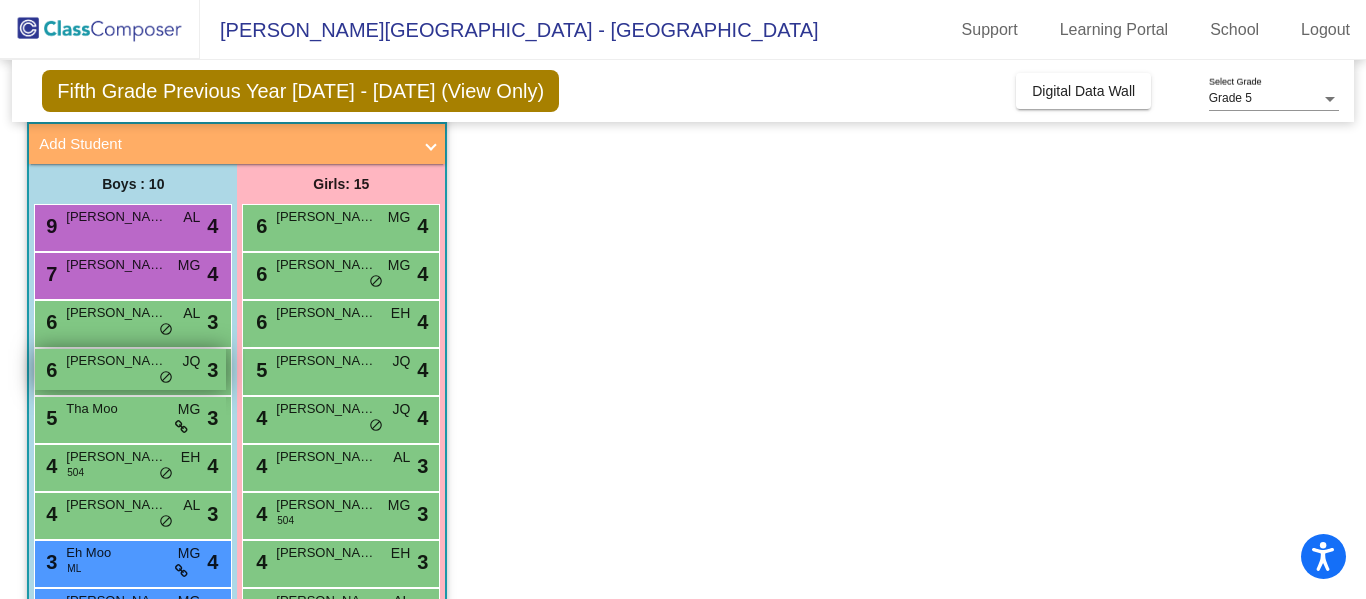 scroll, scrollTop: 137, scrollLeft: 0, axis: vertical 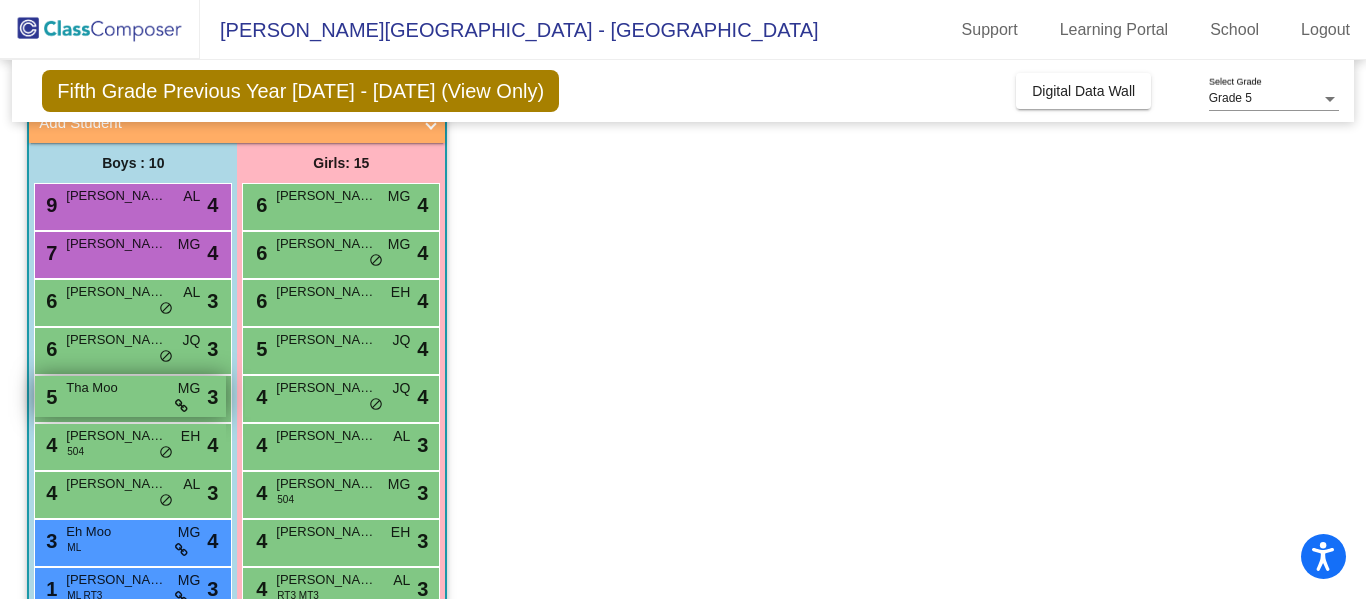 click on "Tha Moo" at bounding box center (116, 388) 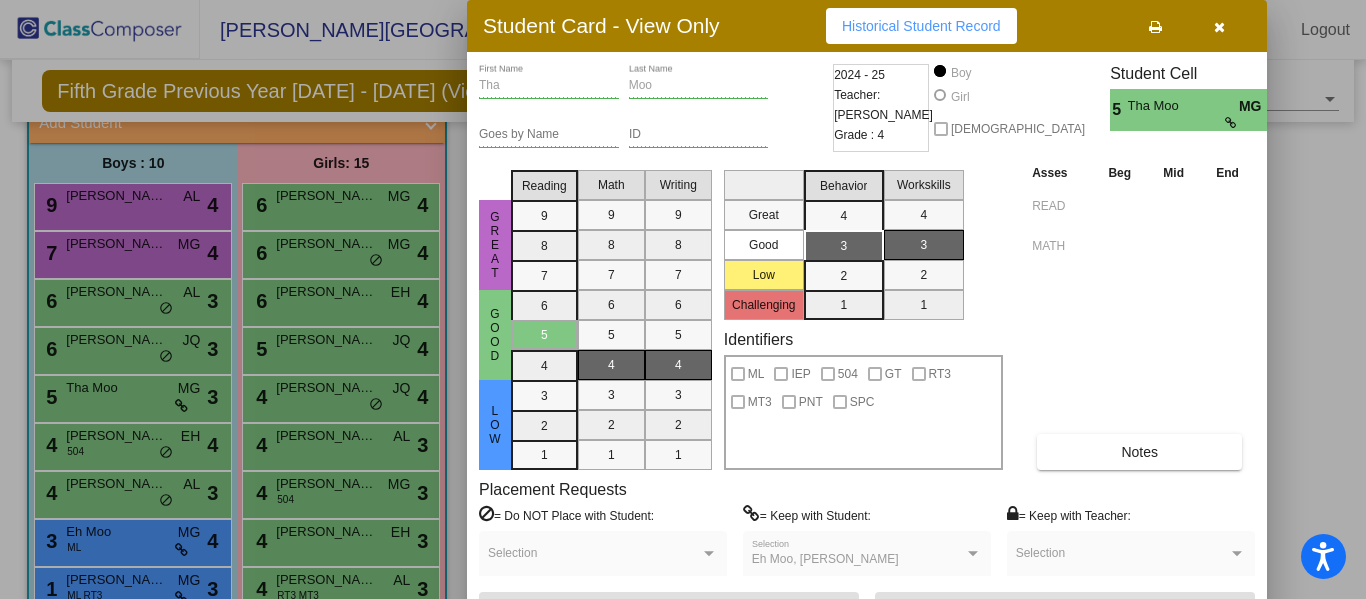 click at bounding box center (1219, 26) 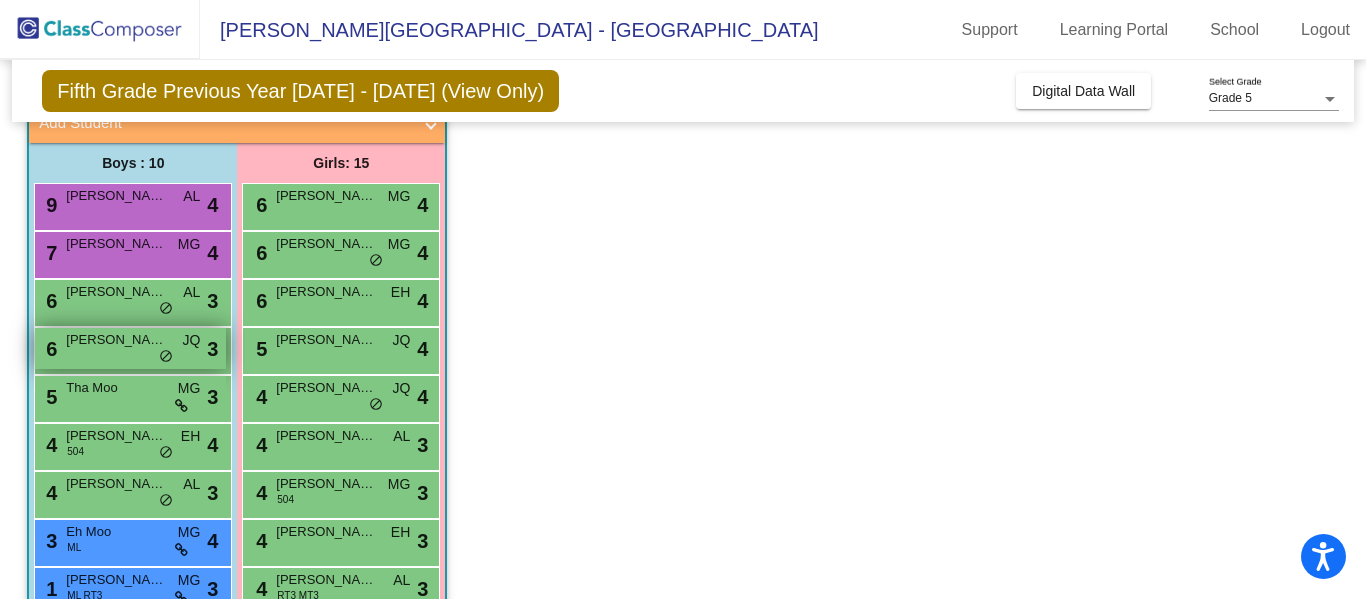 click on "6 Ezra Steele JQ lock do_not_disturb_alt 3" at bounding box center [130, 348] 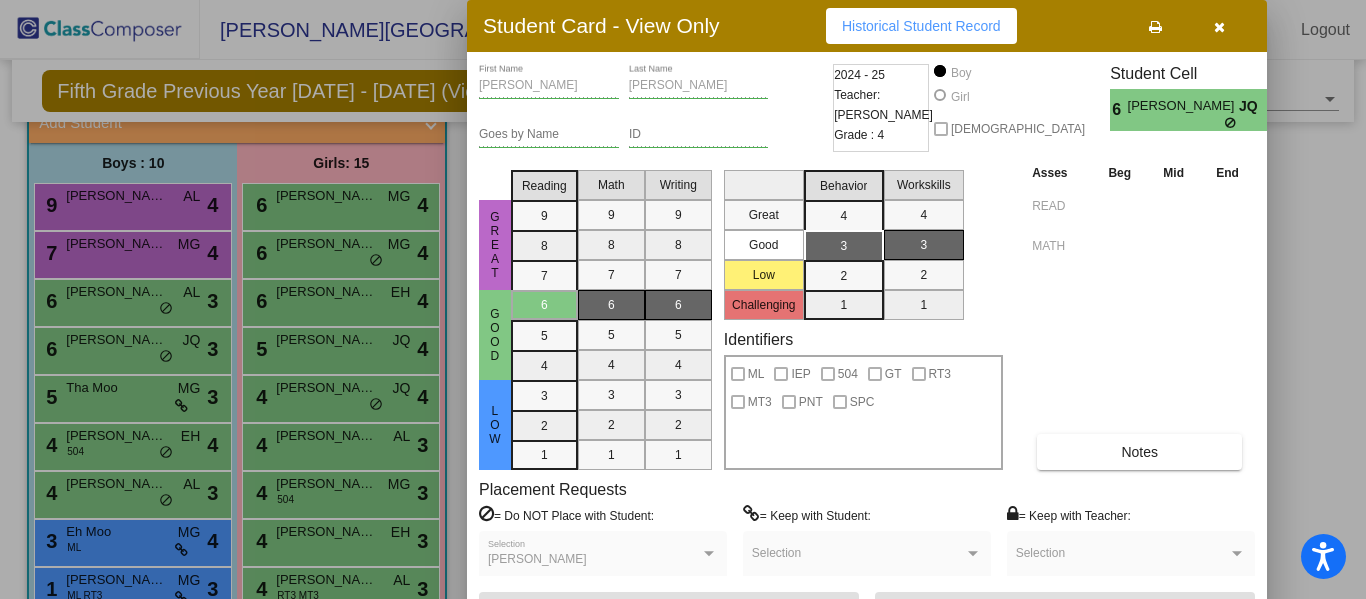 click at bounding box center [1219, 26] 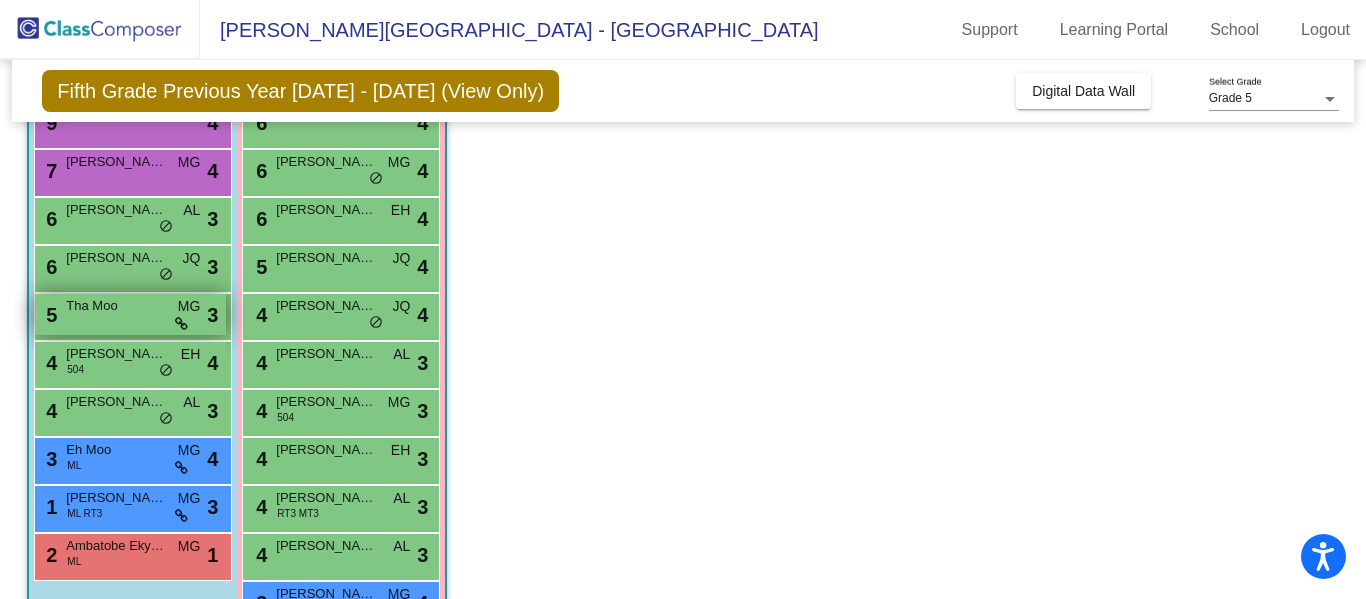 scroll, scrollTop: 221, scrollLeft: 0, axis: vertical 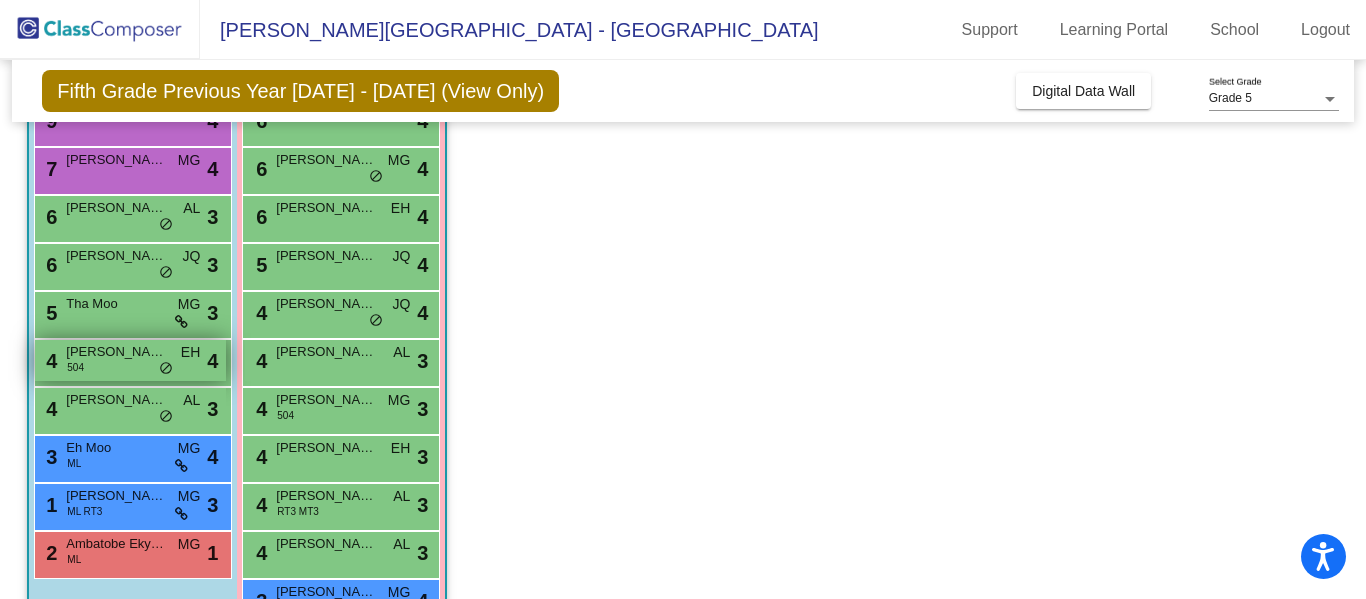 click on "Asher Hamilton" at bounding box center (116, 352) 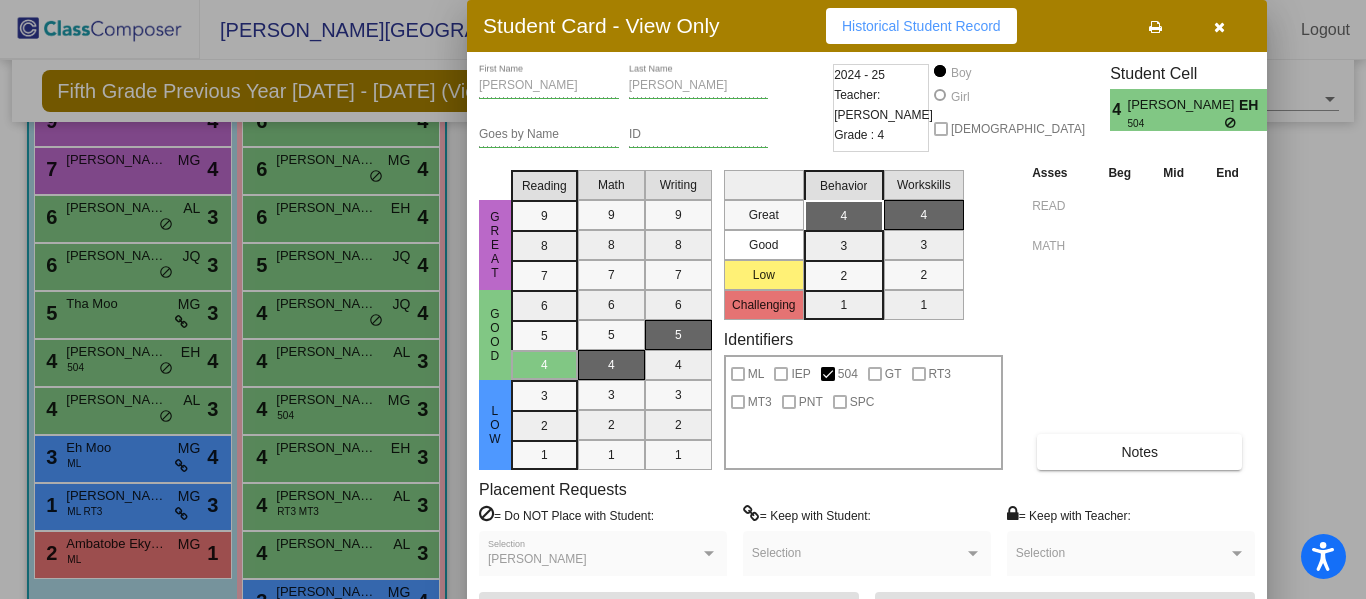 click at bounding box center [1219, 26] 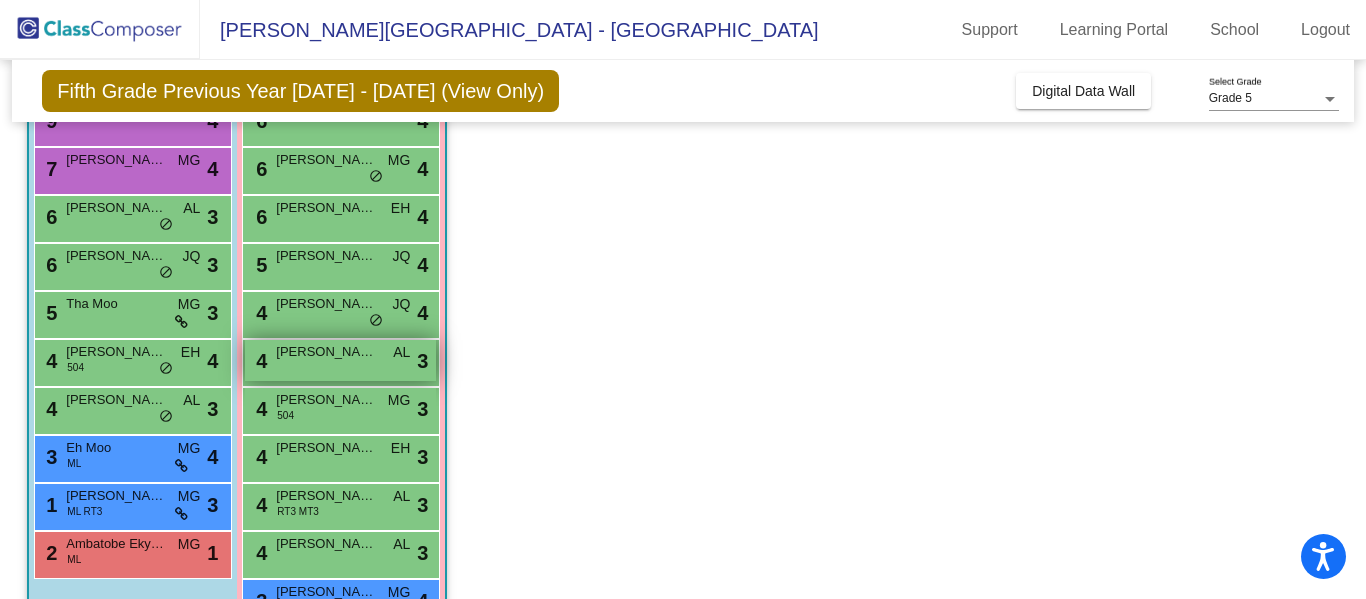 click on "4 Anabella Beria Rodriguez AL lock do_not_disturb_alt 3" at bounding box center (340, 360) 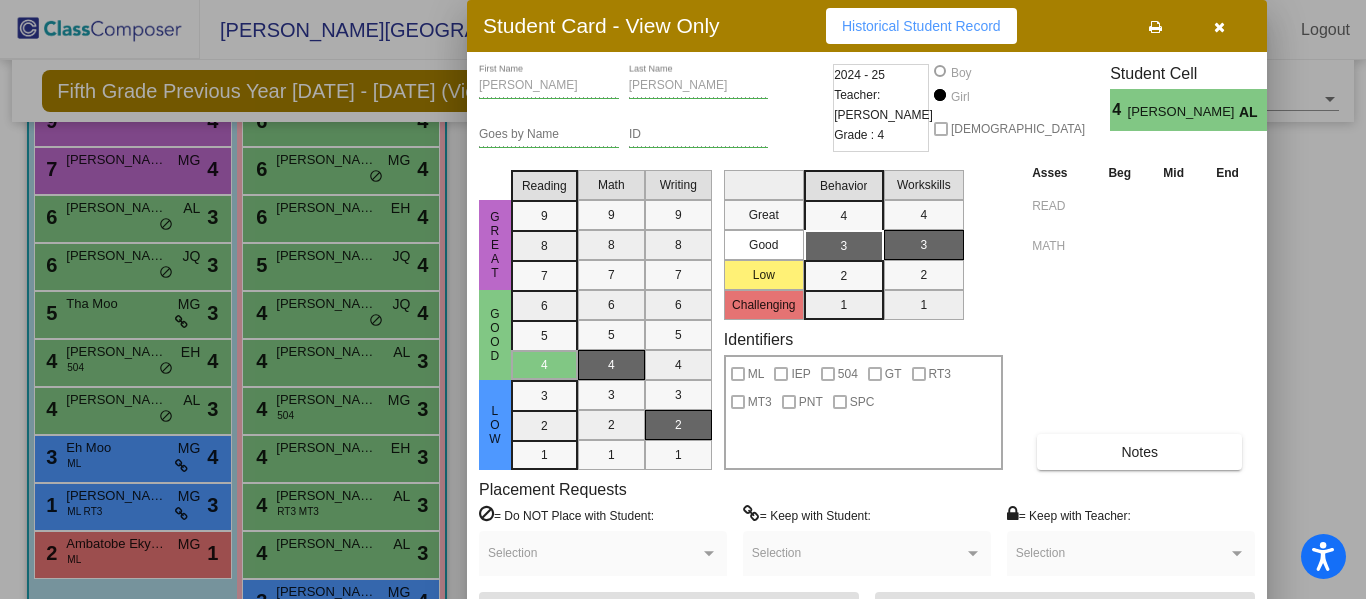click at bounding box center [1219, 26] 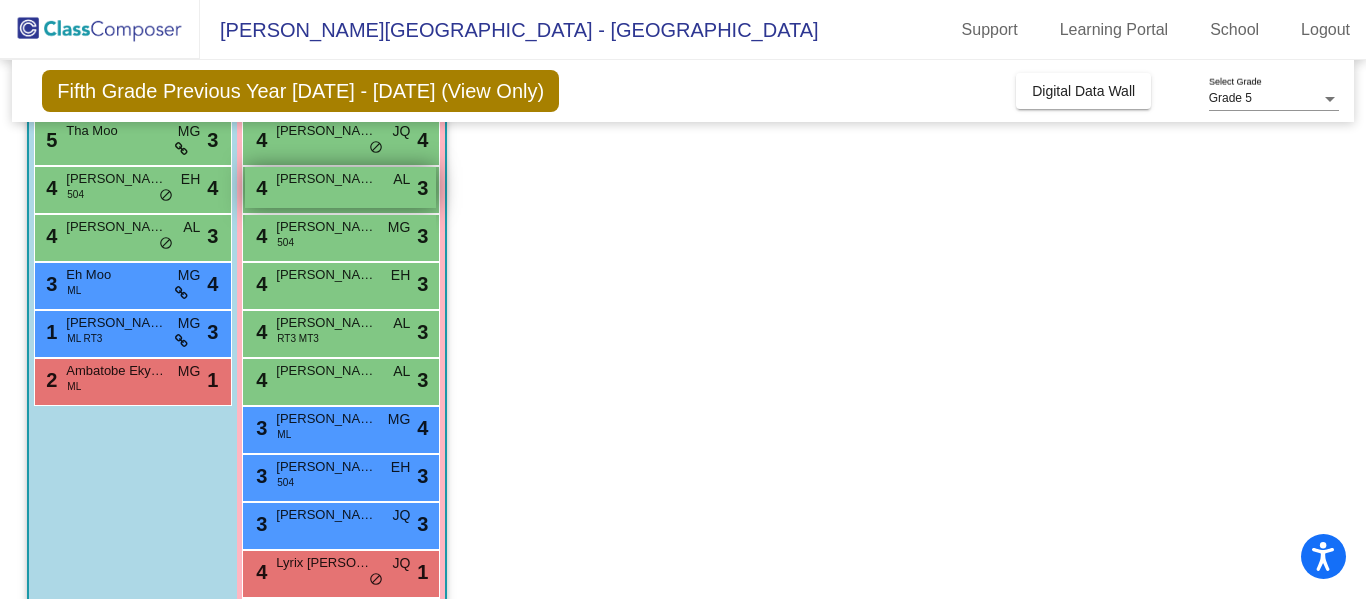 scroll, scrollTop: 398, scrollLeft: 0, axis: vertical 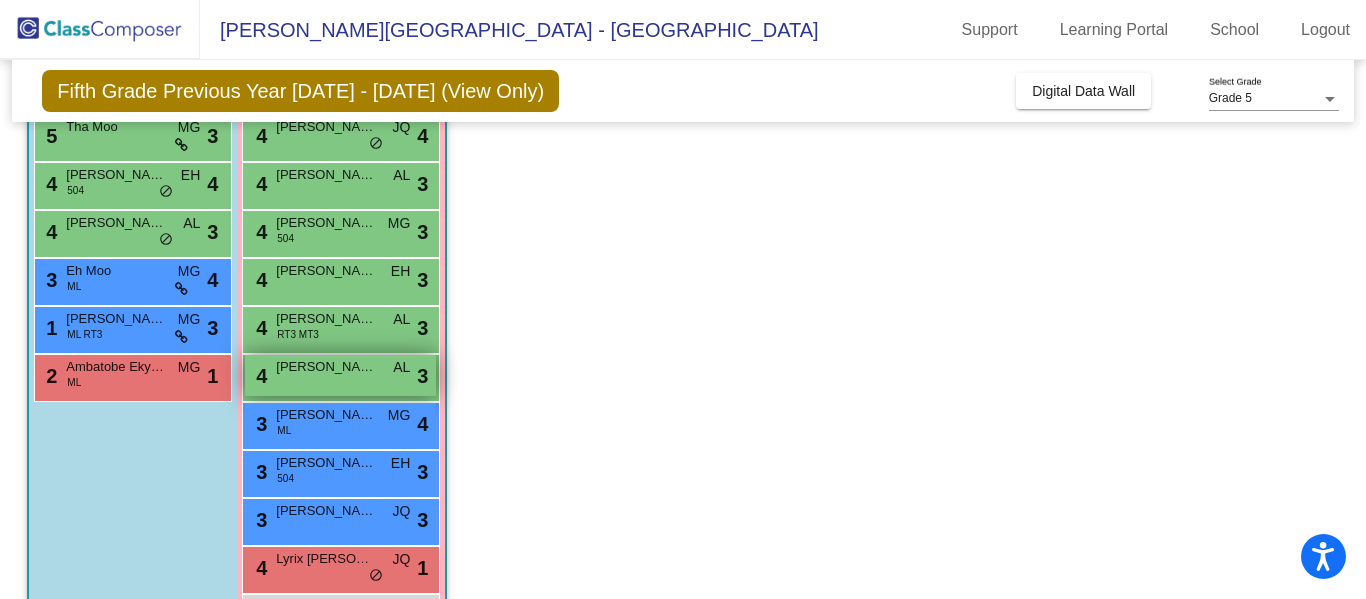 click on "Rezena Arrica" at bounding box center (326, 367) 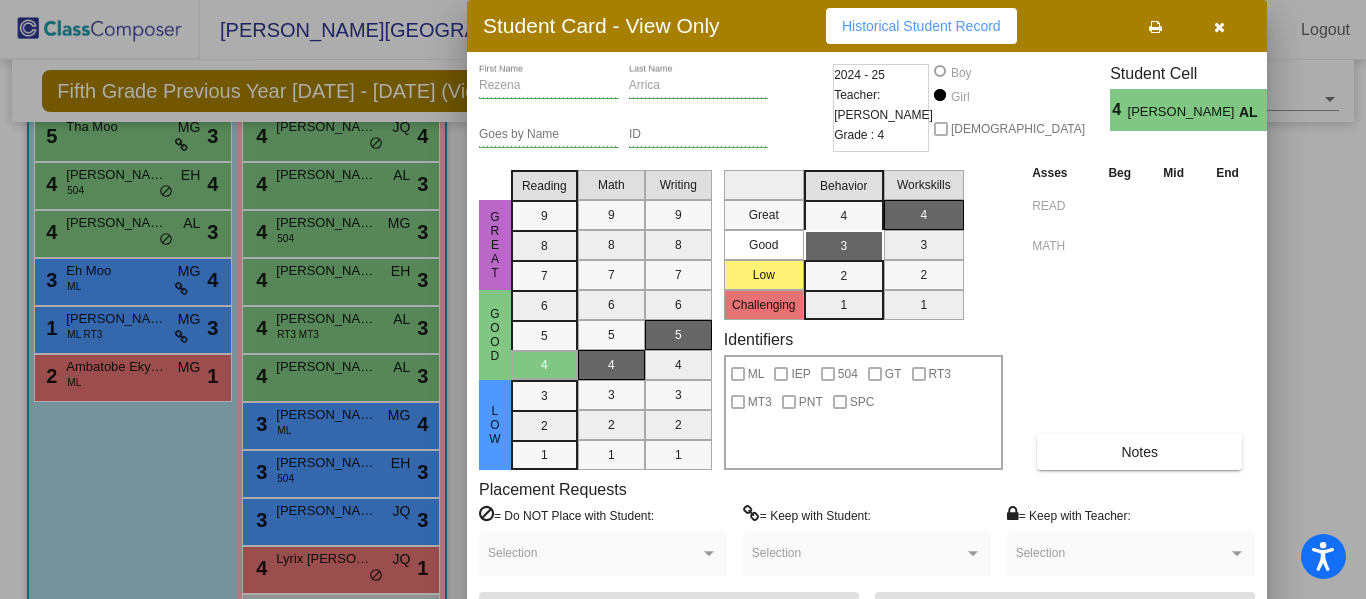 click at bounding box center [1219, 26] 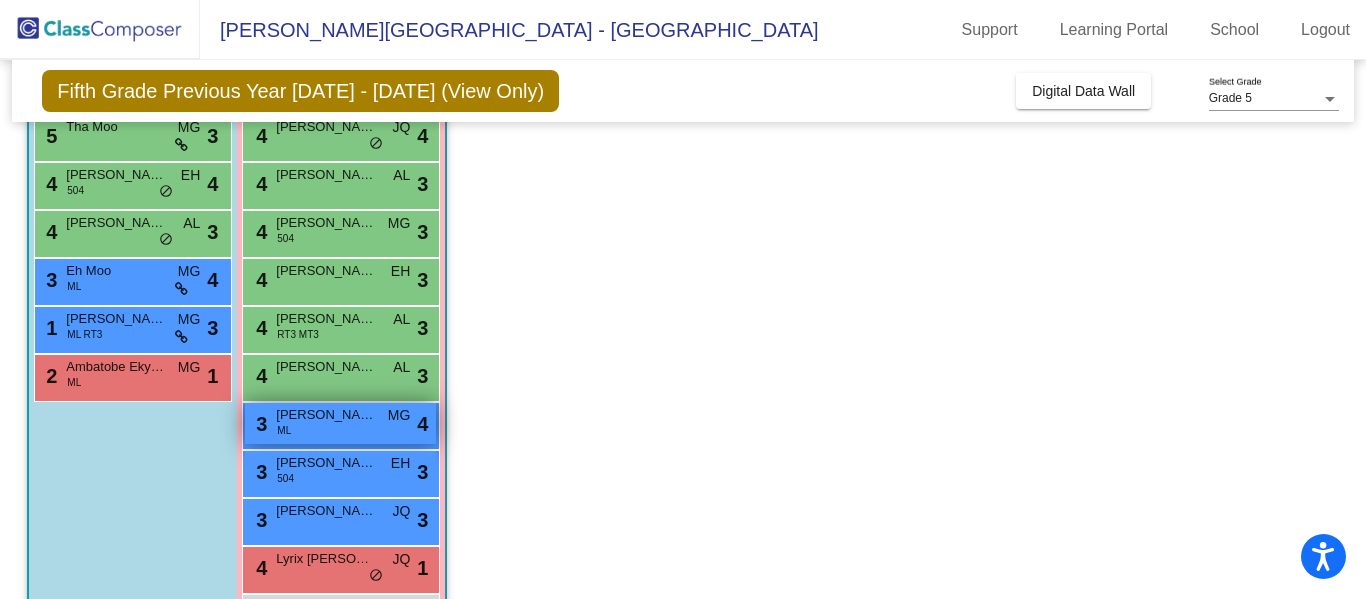 click on "3 Sarah Bayhla ML MG lock do_not_disturb_alt 4" at bounding box center [340, 423] 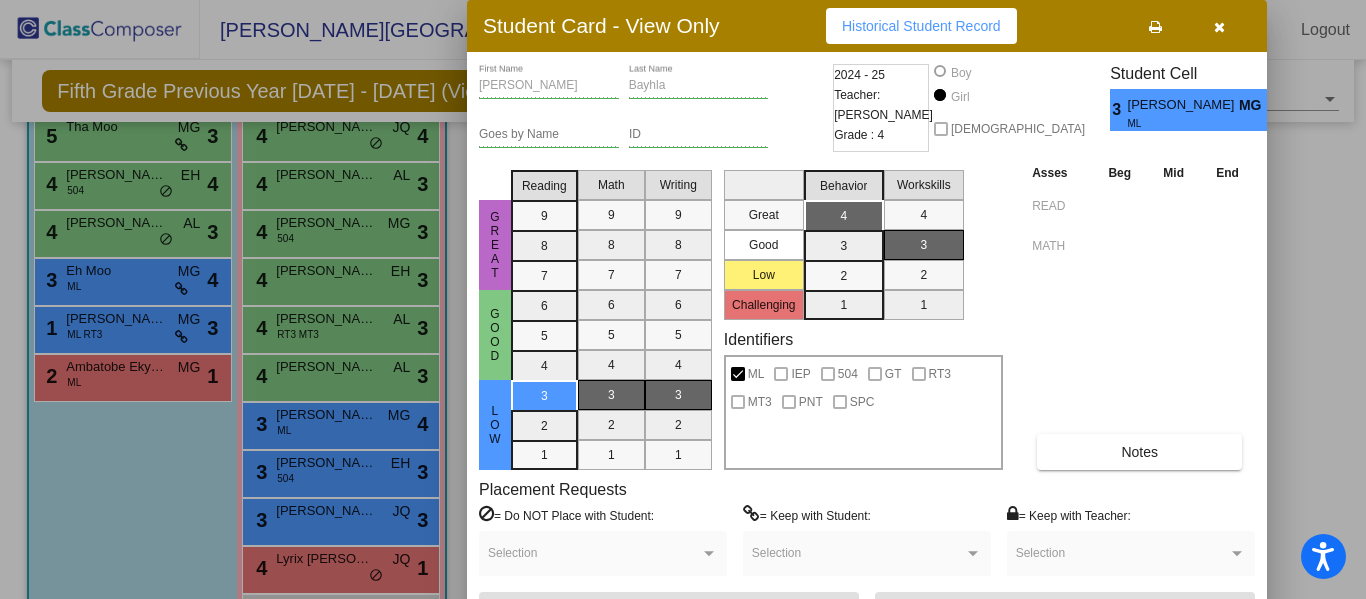 click at bounding box center (1219, 27) 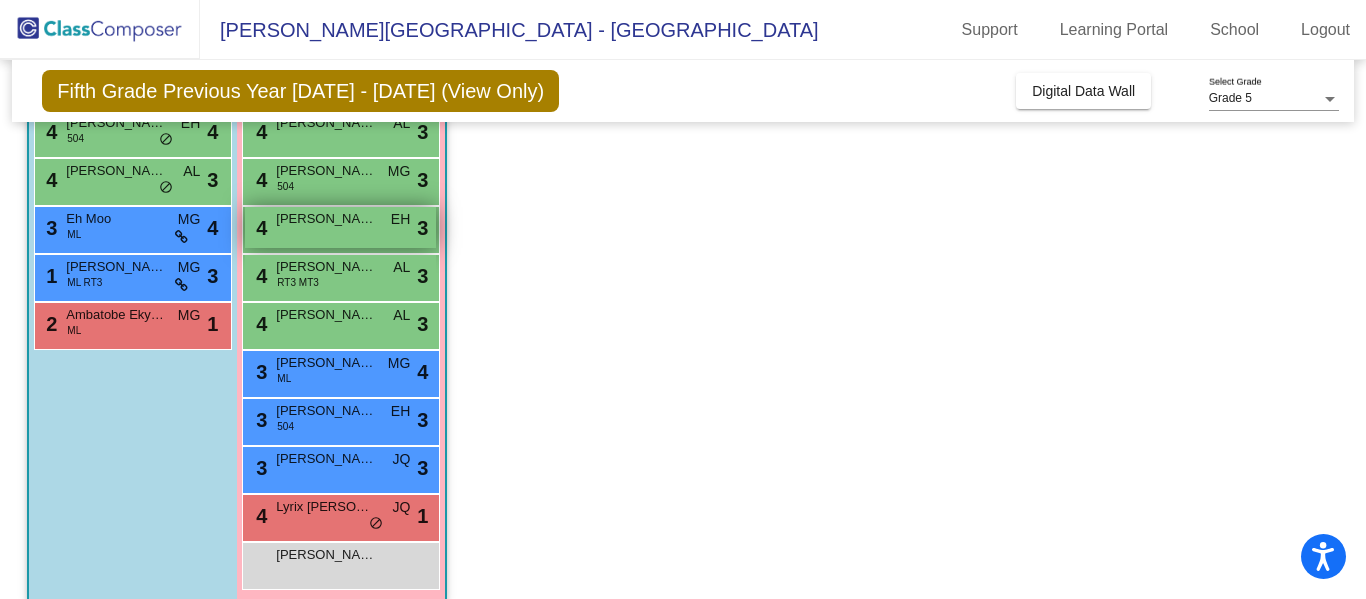 scroll, scrollTop: 473, scrollLeft: 0, axis: vertical 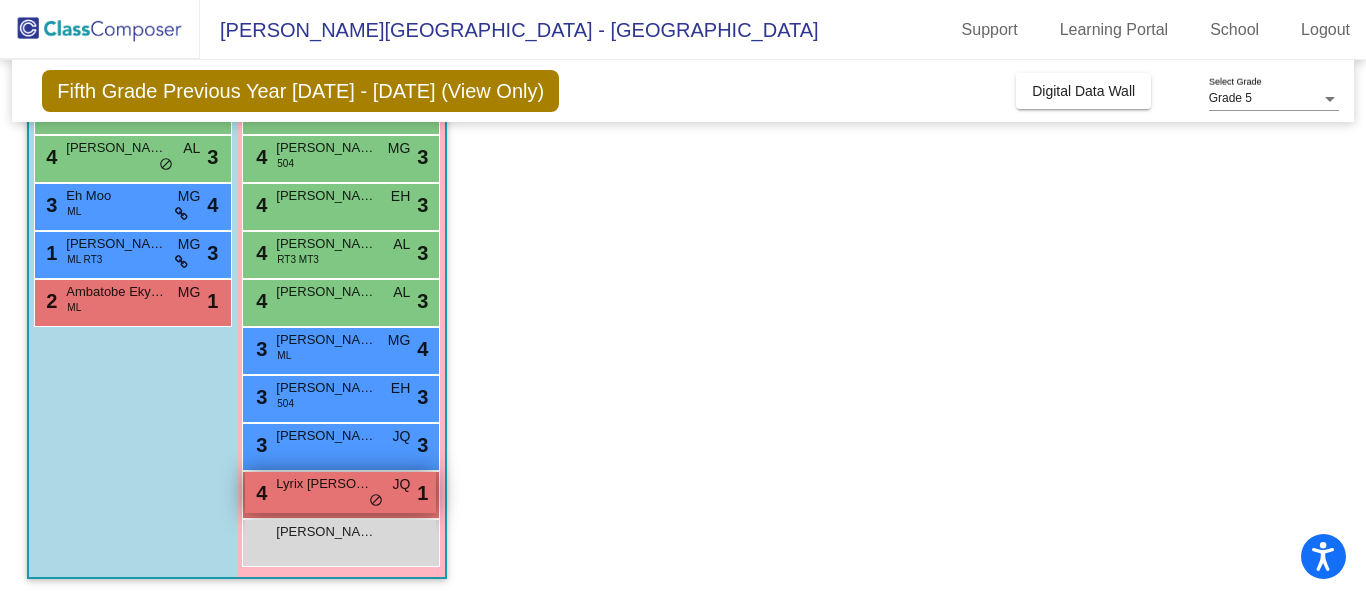 click on "Lyrix Grubbs" at bounding box center (326, 484) 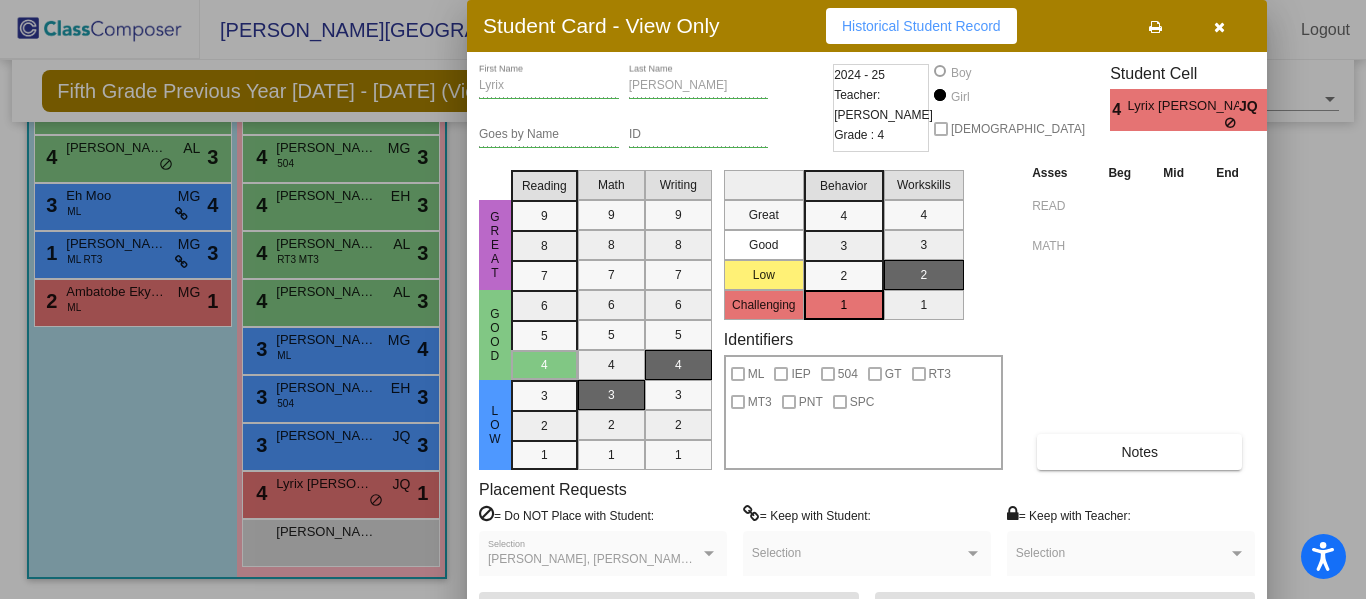 click at bounding box center (1219, 26) 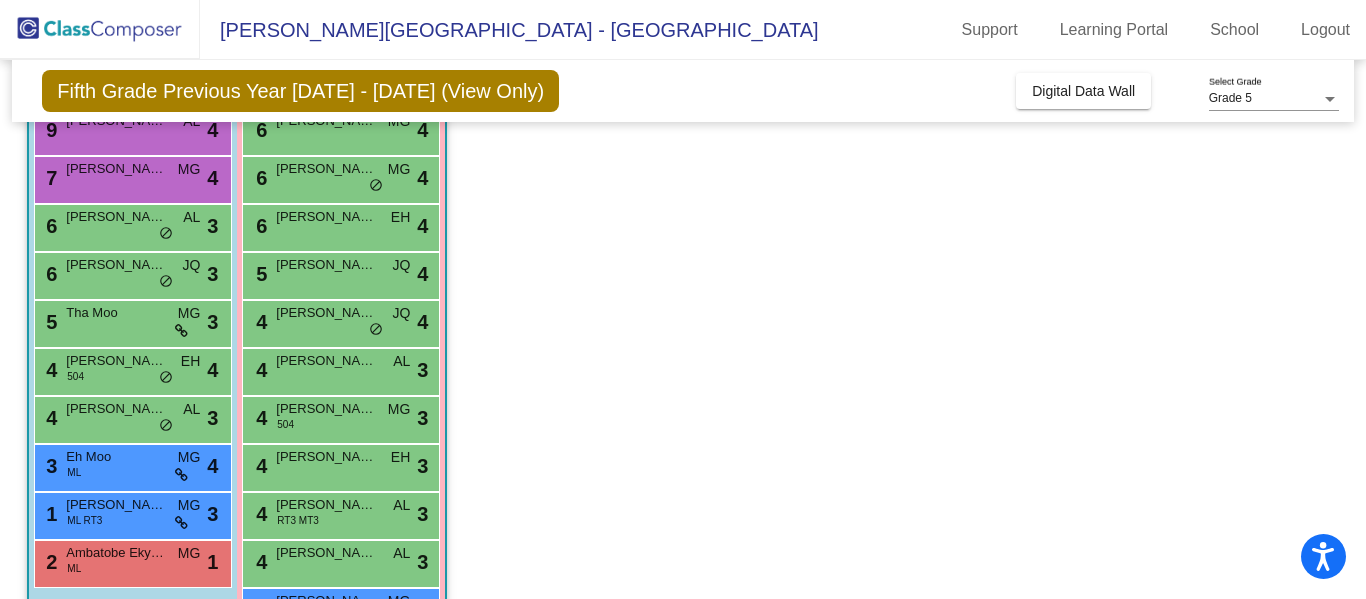 scroll, scrollTop: 213, scrollLeft: 0, axis: vertical 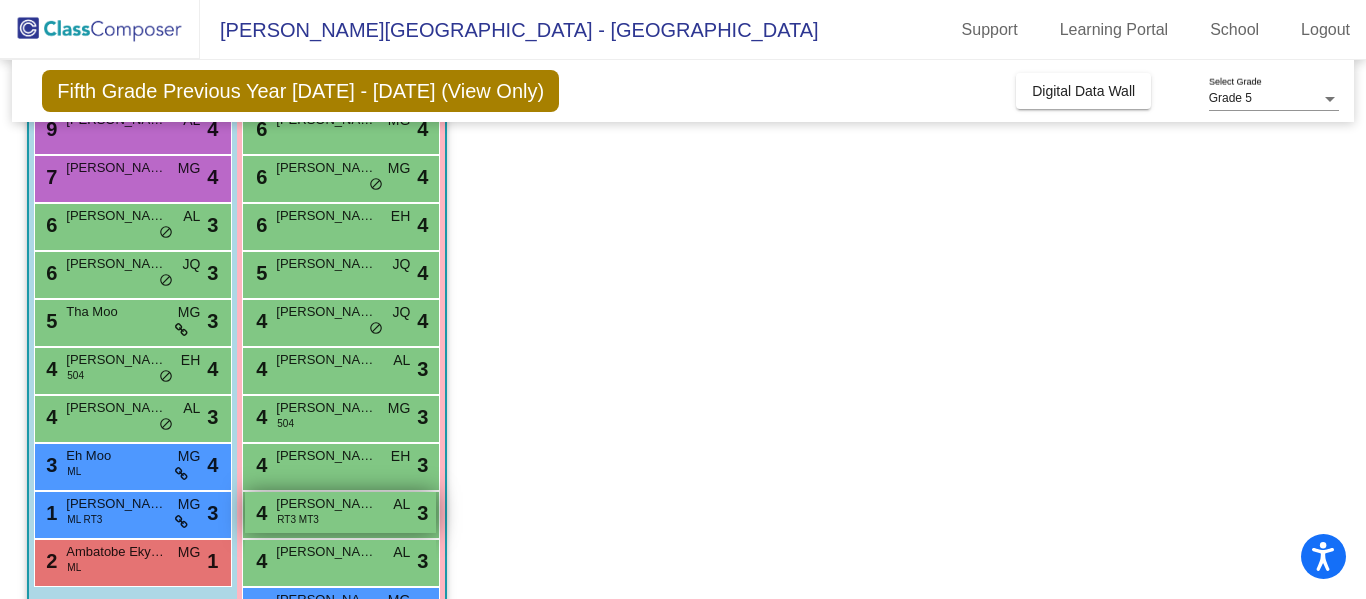 click on "Madelyn Best" at bounding box center [326, 504] 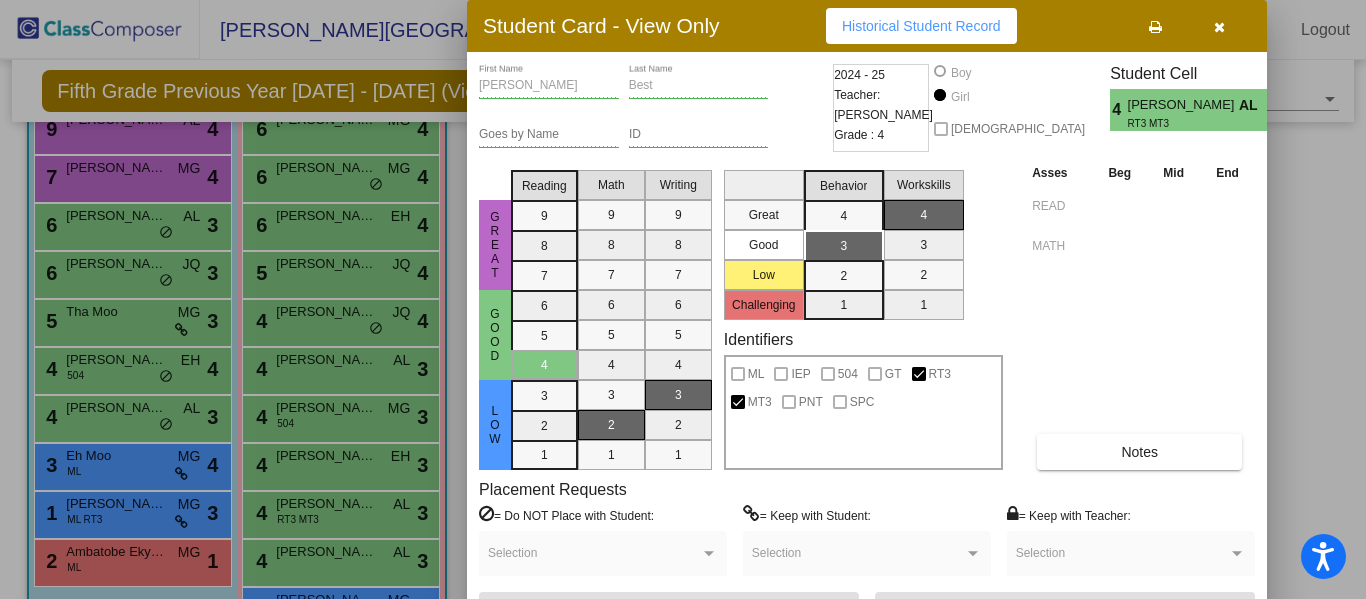 click at bounding box center (1219, 27) 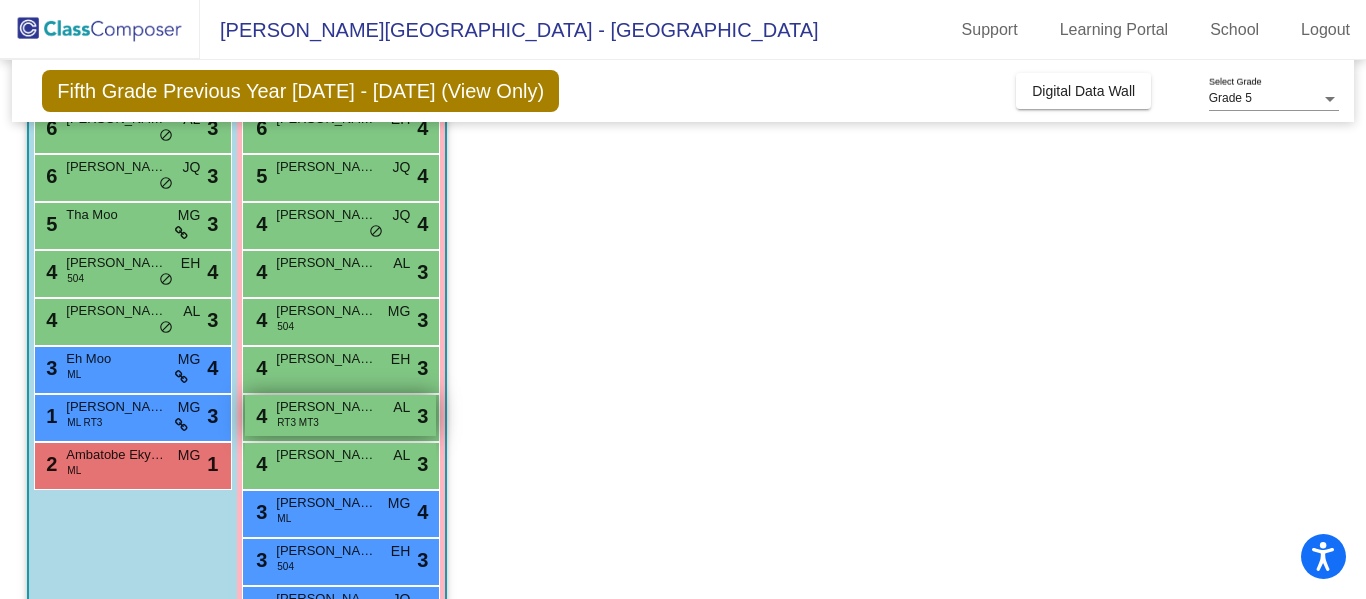 scroll, scrollTop: 315, scrollLeft: 0, axis: vertical 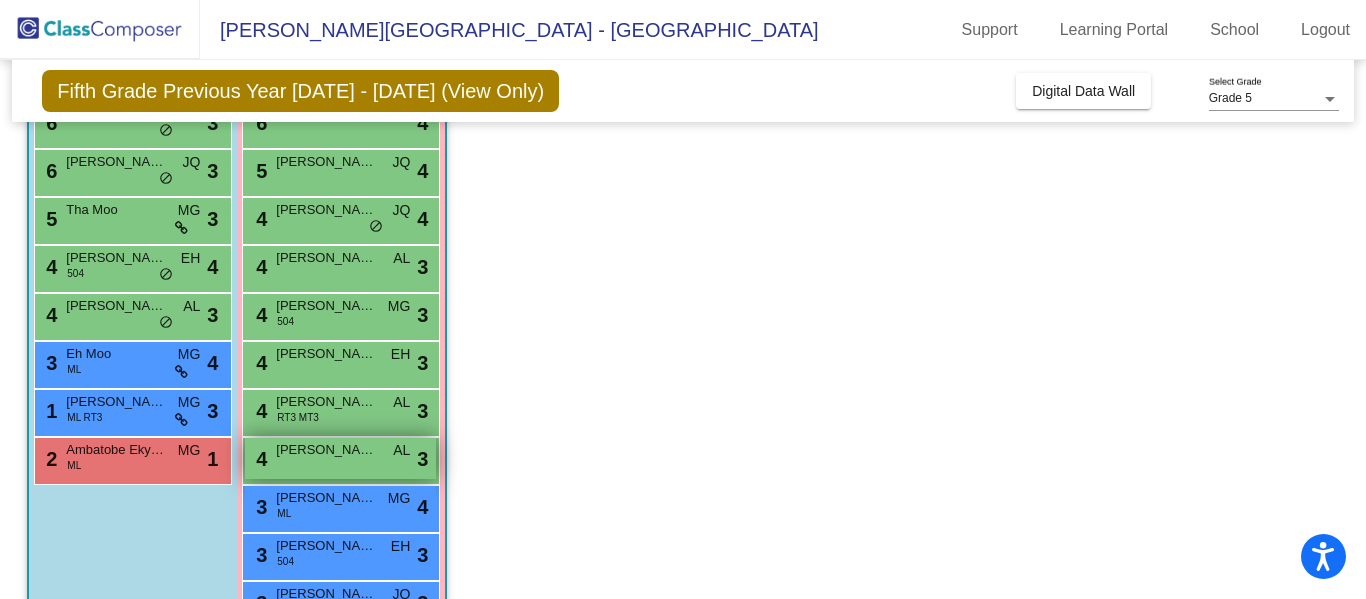 click on "4 Rezena Arrica AL lock do_not_disturb_alt 3" at bounding box center (340, 458) 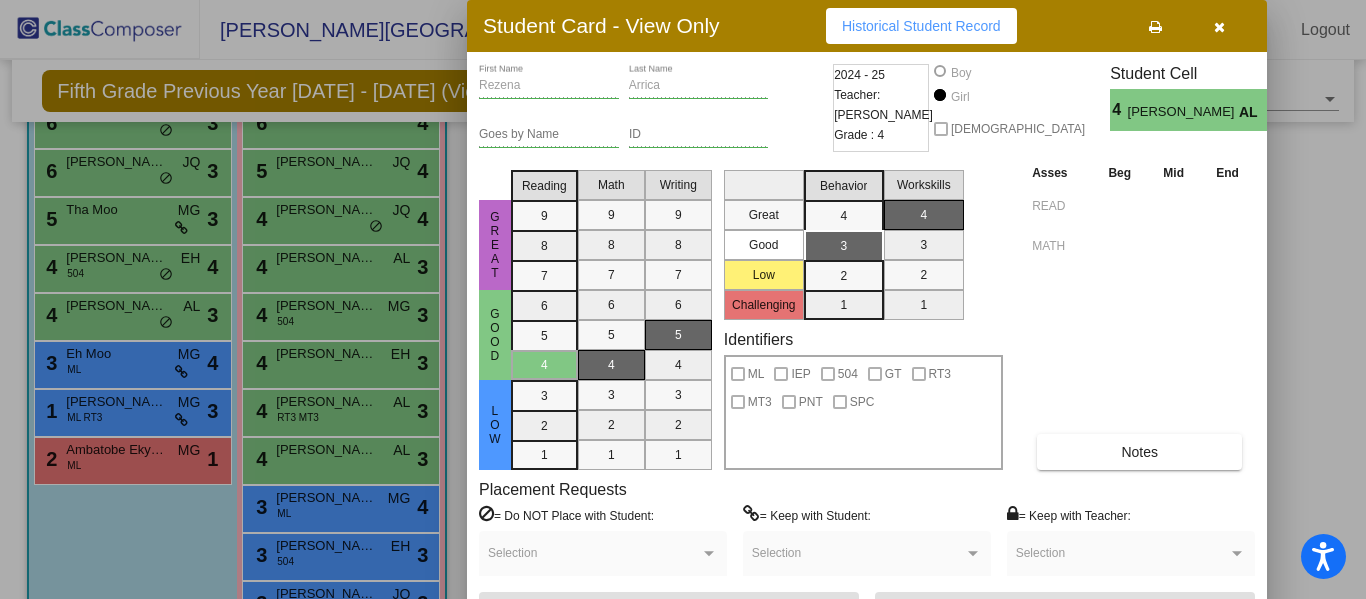 click at bounding box center [1219, 26] 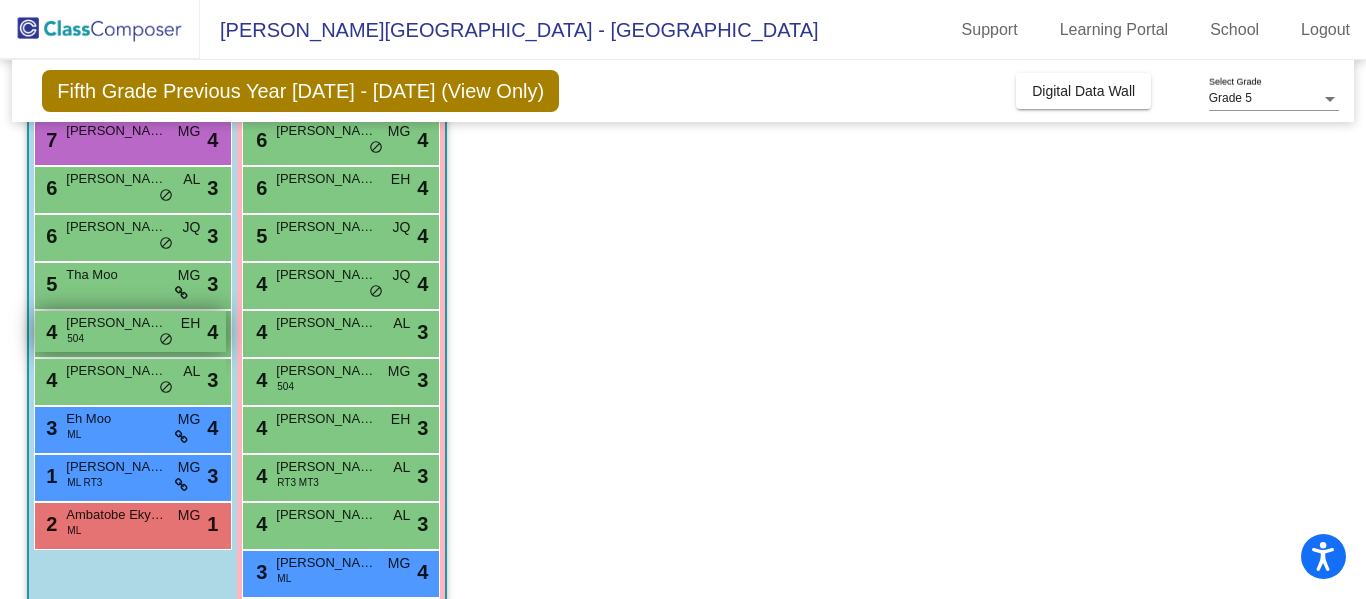 scroll, scrollTop: 253, scrollLeft: 0, axis: vertical 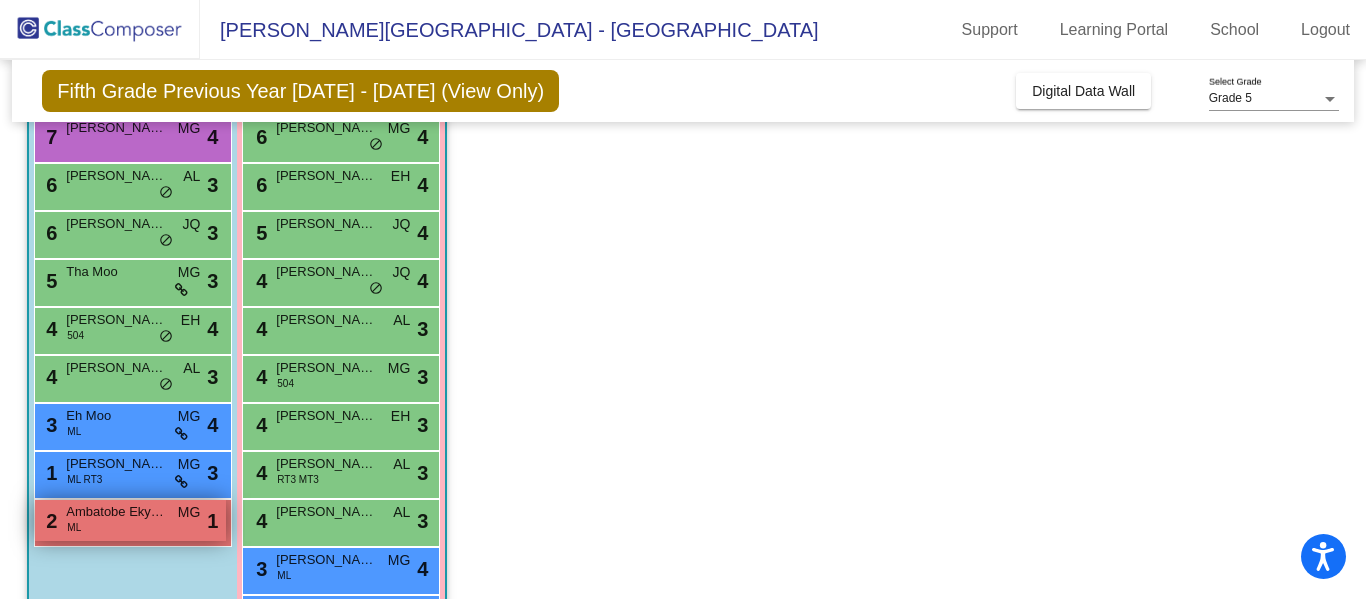 click on "Ambatobe Ekyochi" at bounding box center (116, 512) 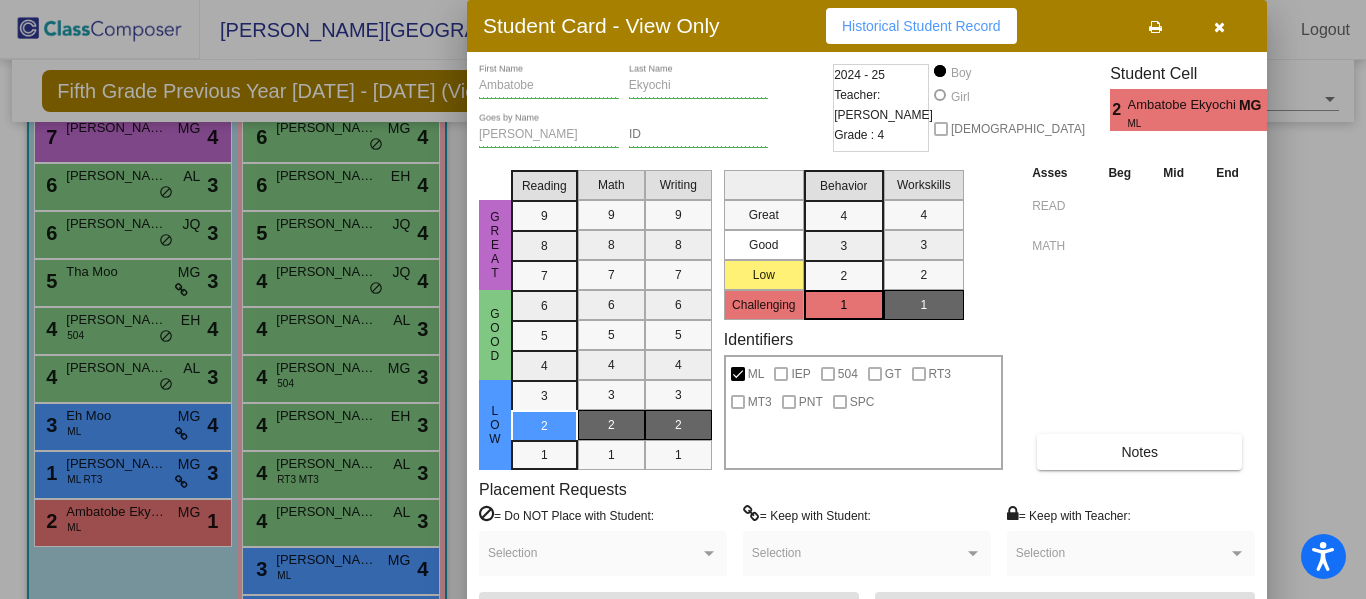 click at bounding box center (1219, 26) 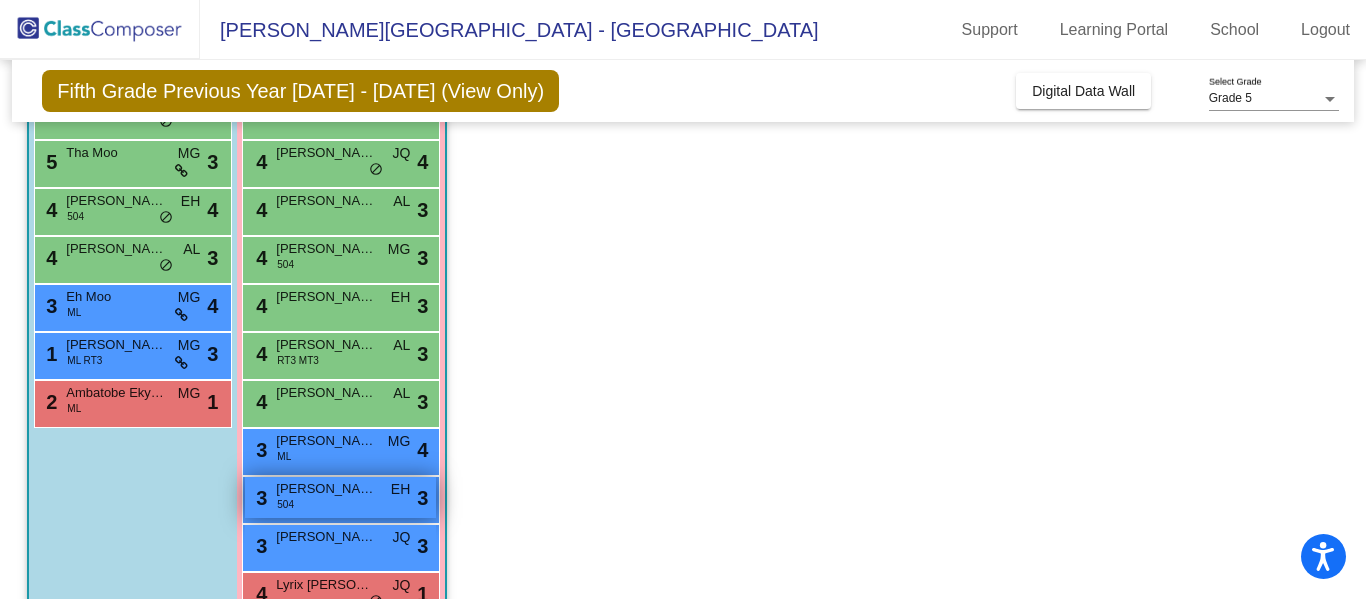 scroll, scrollTop: 377, scrollLeft: 0, axis: vertical 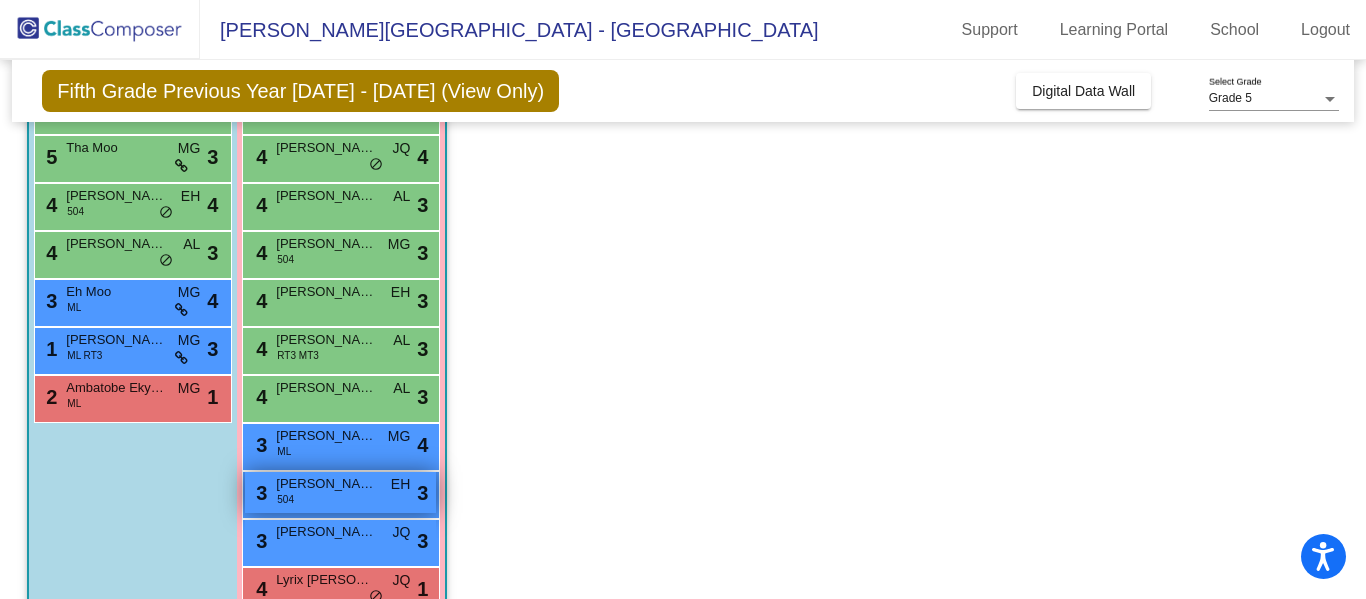 click on "4 Rezena Arrica AL lock do_not_disturb_alt 3" at bounding box center [340, 396] 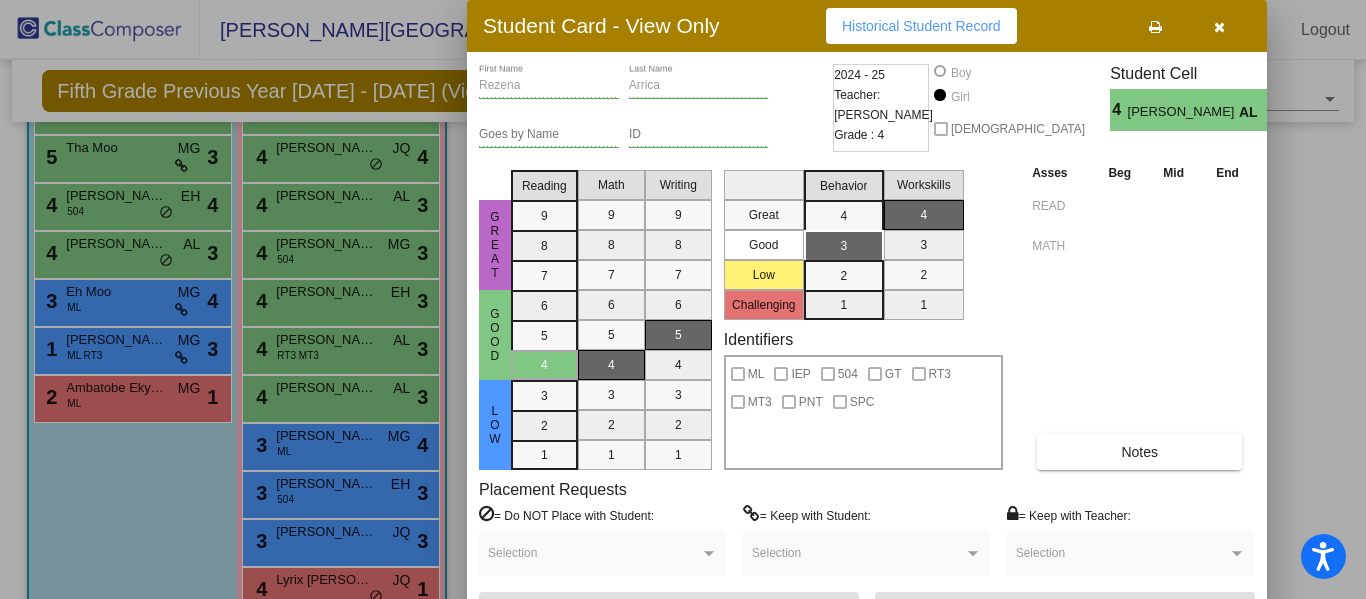 click at bounding box center (1219, 27) 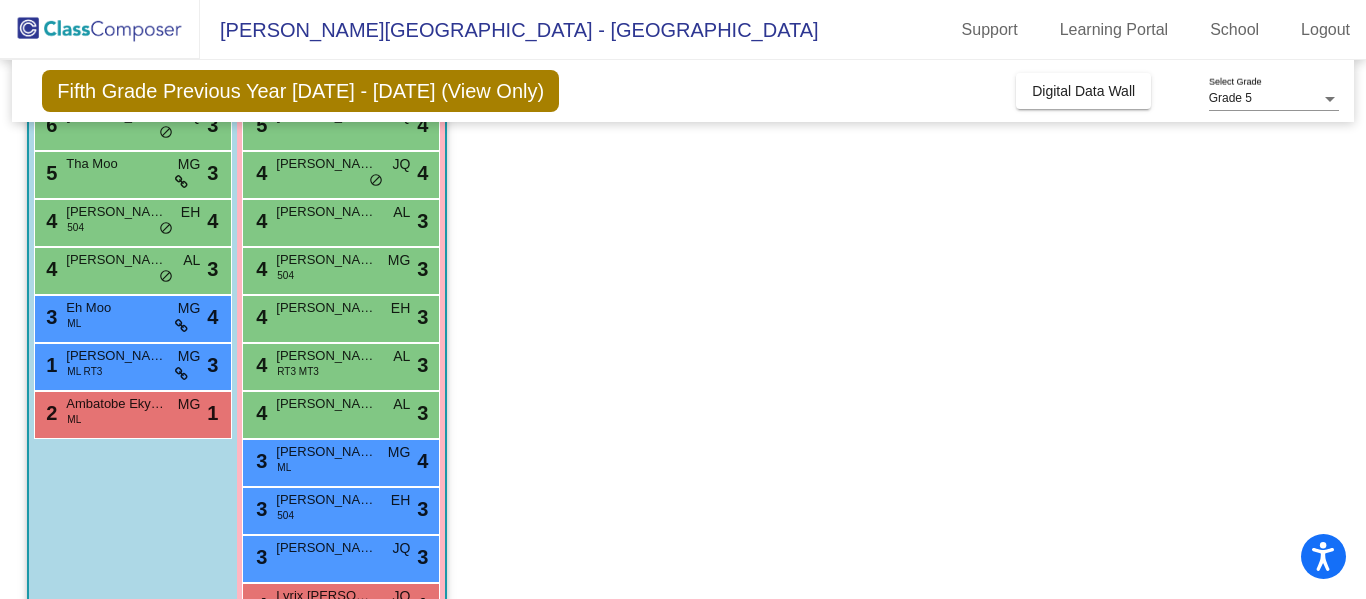 scroll, scrollTop: 473, scrollLeft: 0, axis: vertical 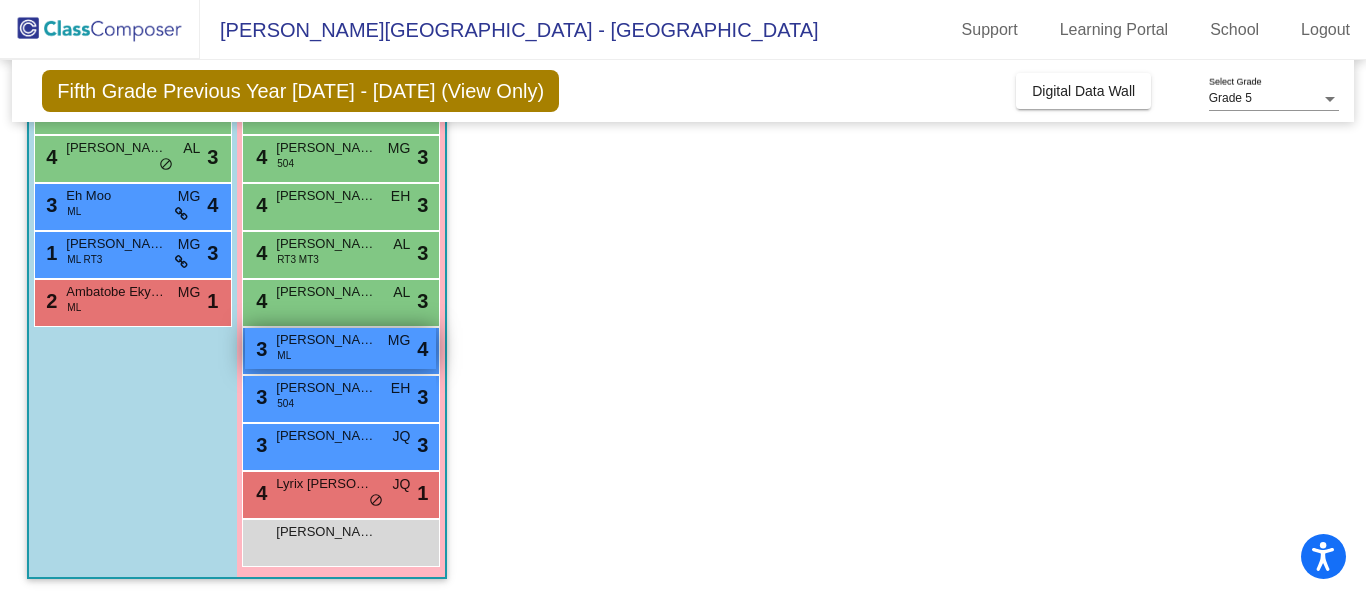 click on "3 Sarah Bayhla ML MG lock do_not_disturb_alt 4" at bounding box center [340, 348] 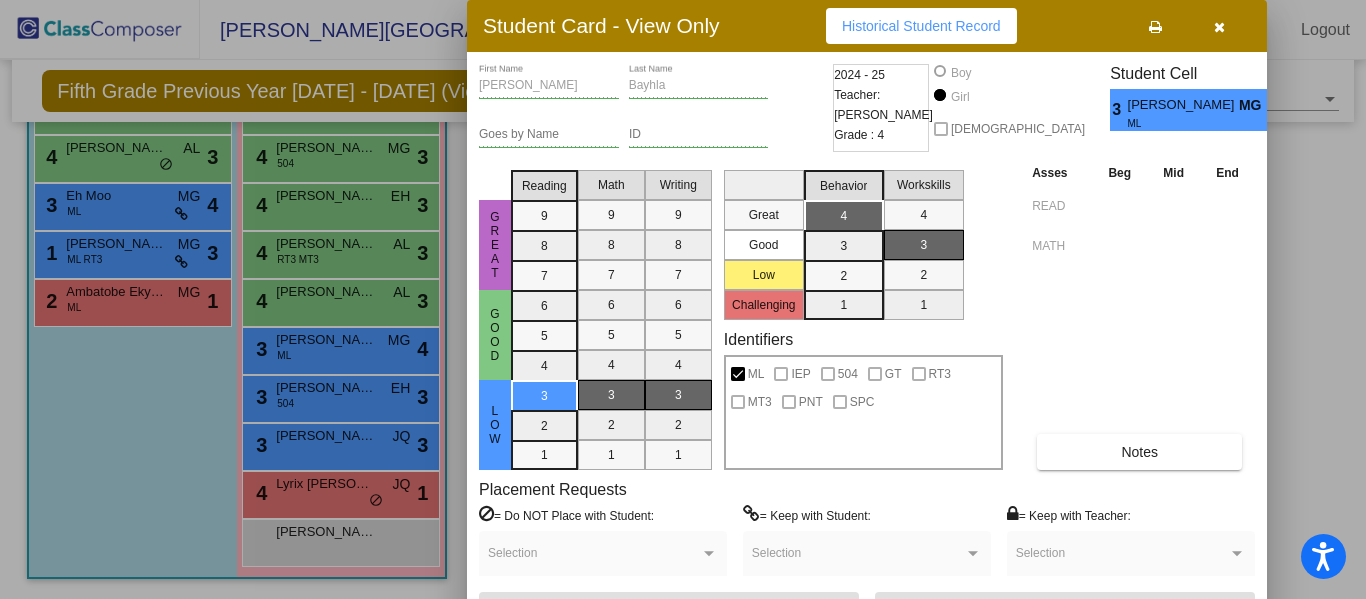 click at bounding box center (1219, 27) 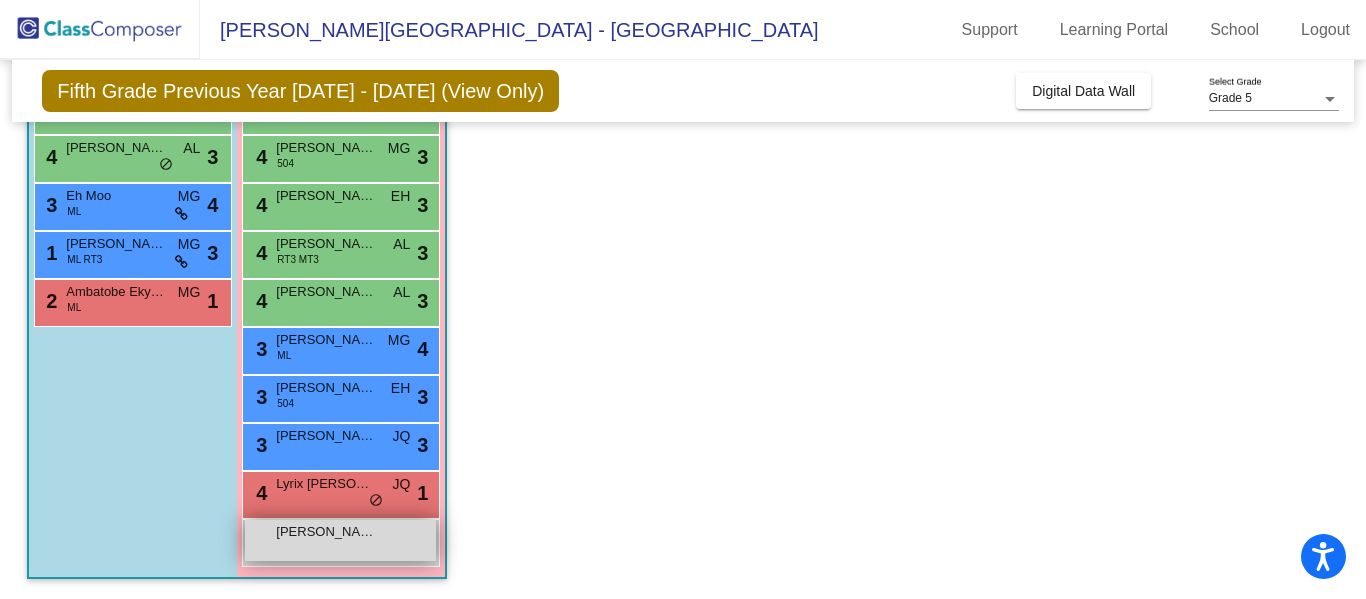 click on "Khyla Watkins lock do_not_disturb_alt" at bounding box center [340, 540] 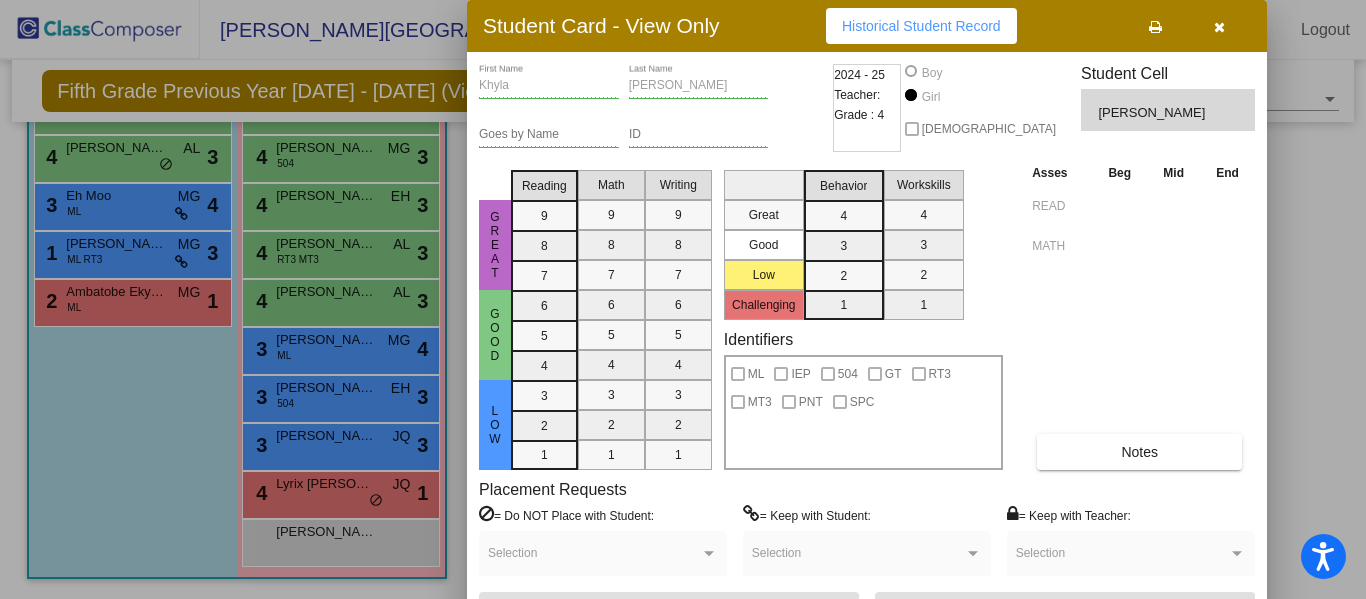 click at bounding box center [1219, 27] 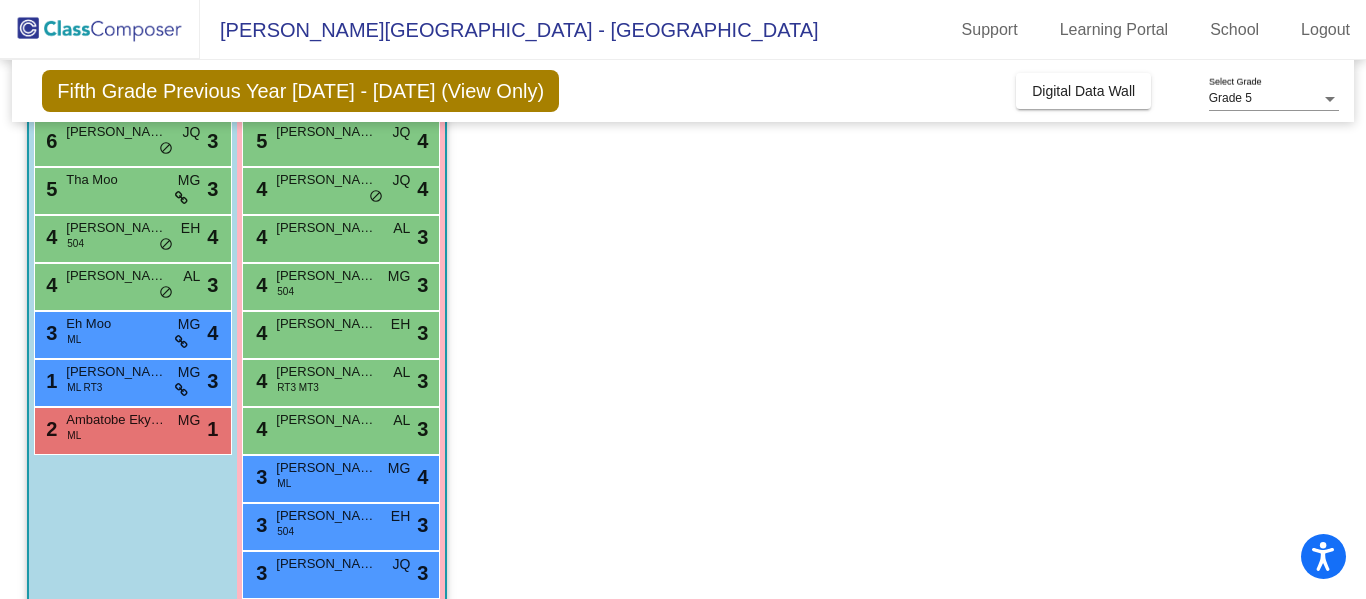 scroll, scrollTop: 344, scrollLeft: 0, axis: vertical 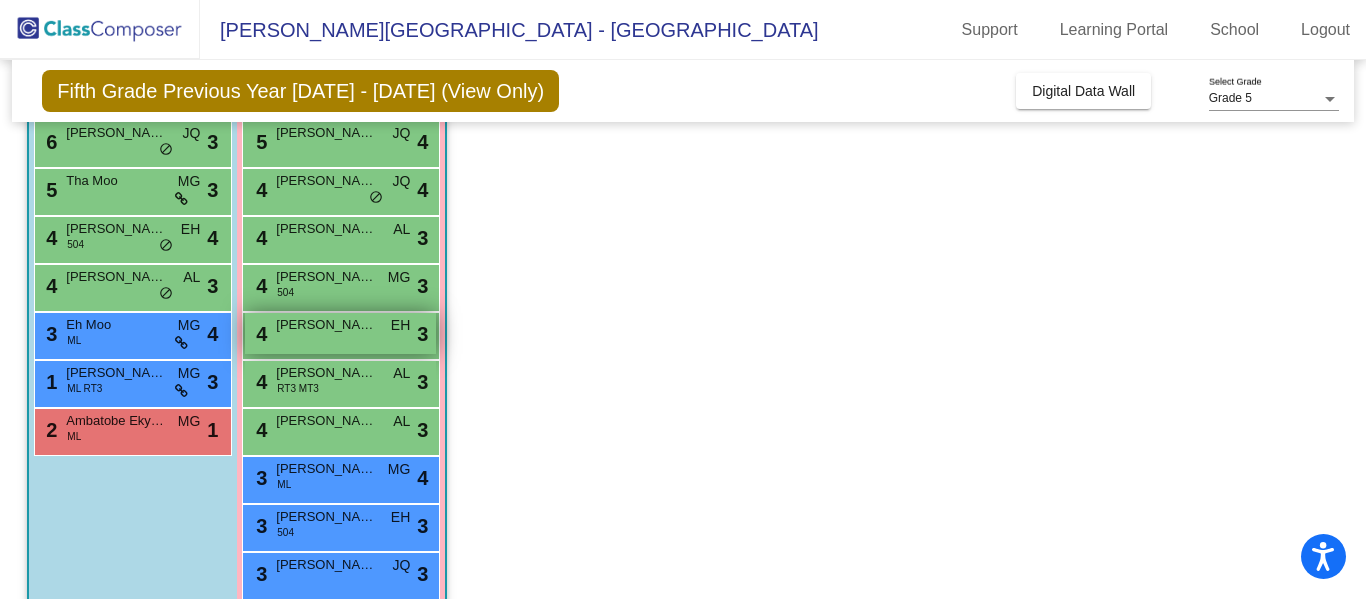 click on "4 Lyla Sook EH lock do_not_disturb_alt 3" at bounding box center (340, 333) 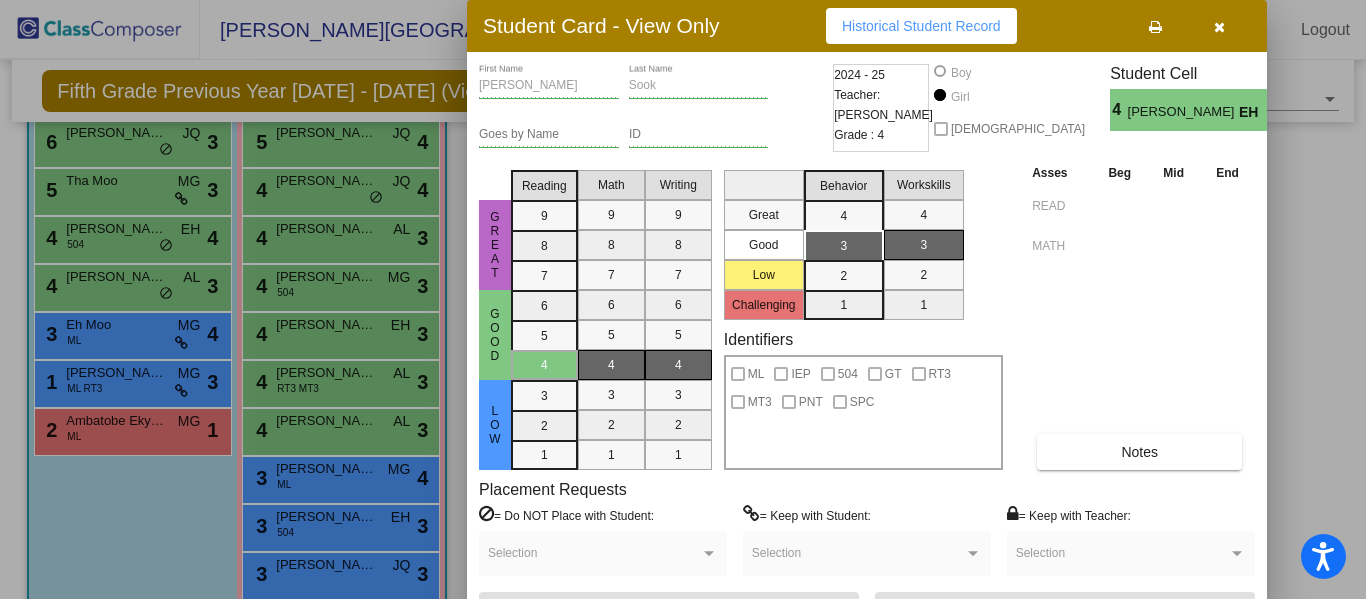 click at bounding box center [1219, 27] 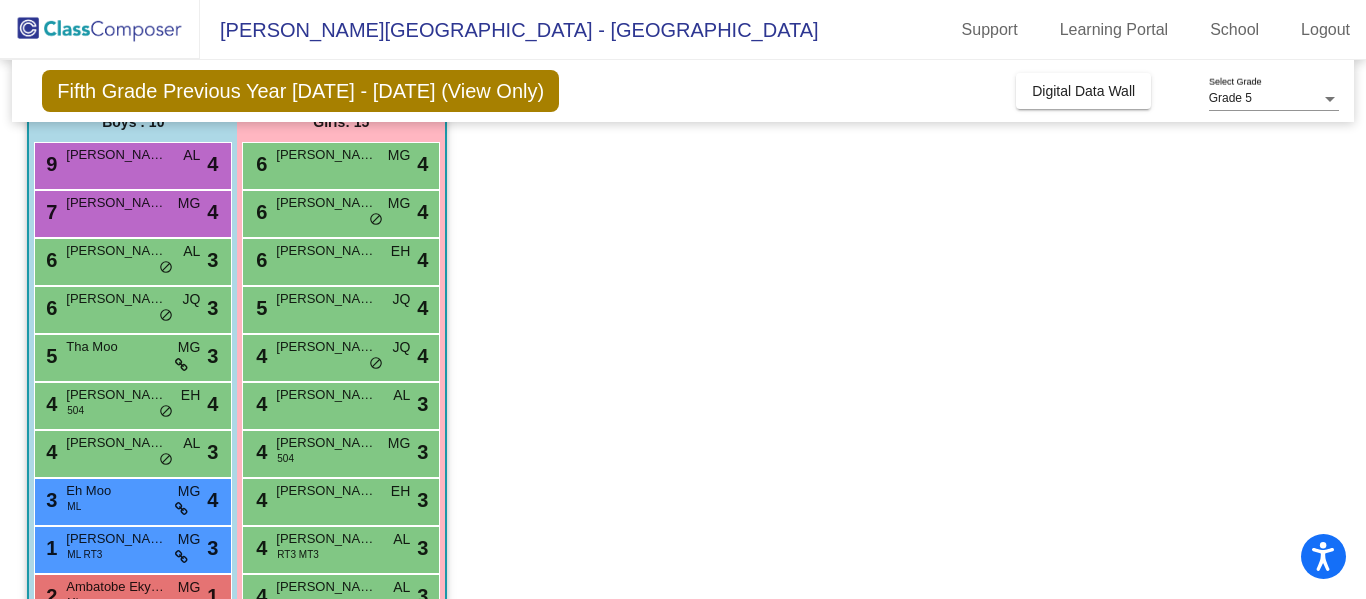 scroll, scrollTop: 172, scrollLeft: 0, axis: vertical 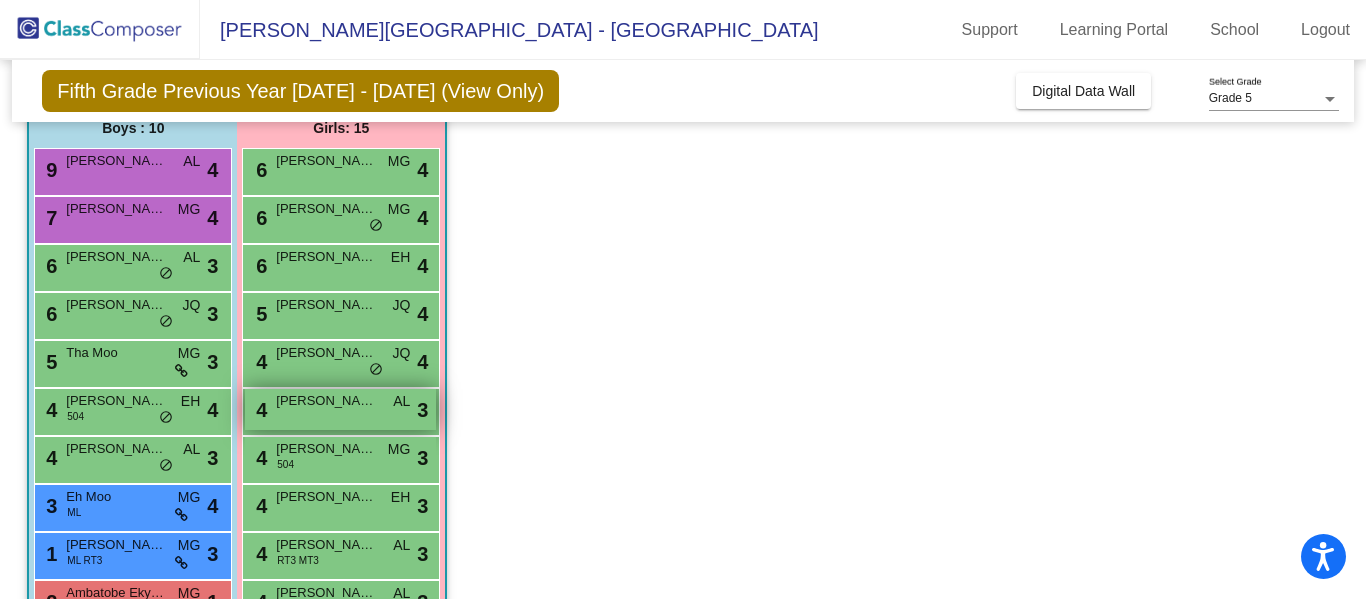 click on "Anabella Beria Rodriguez" at bounding box center (326, 401) 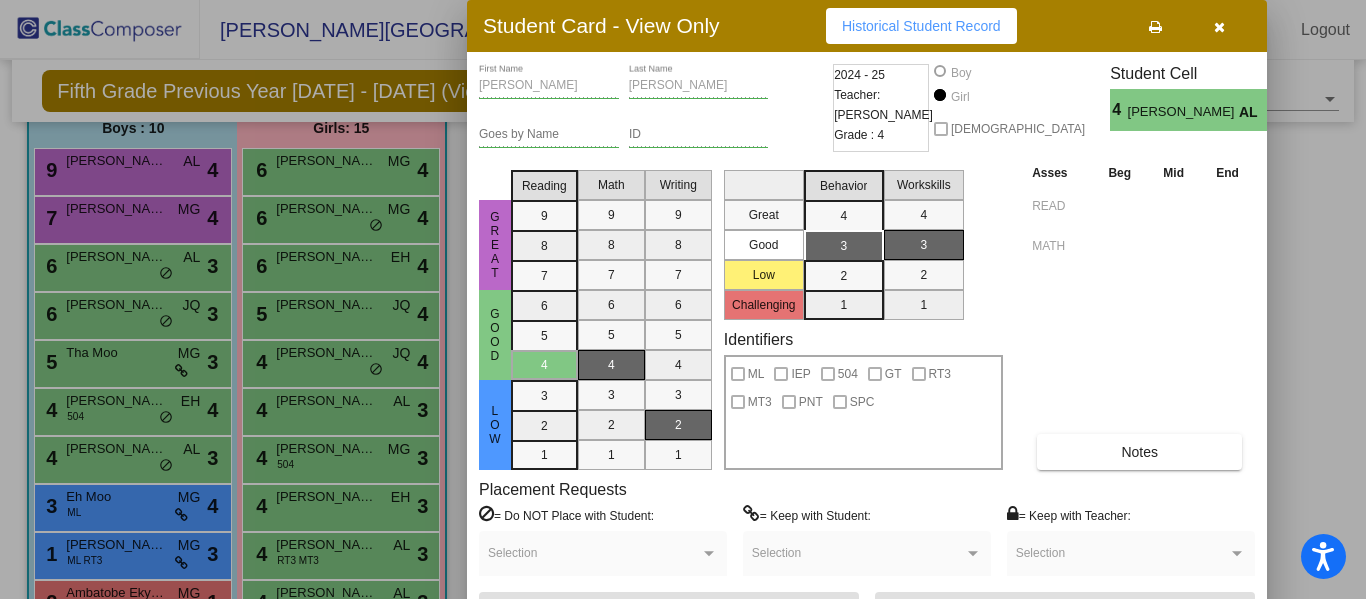 click at bounding box center (1219, 26) 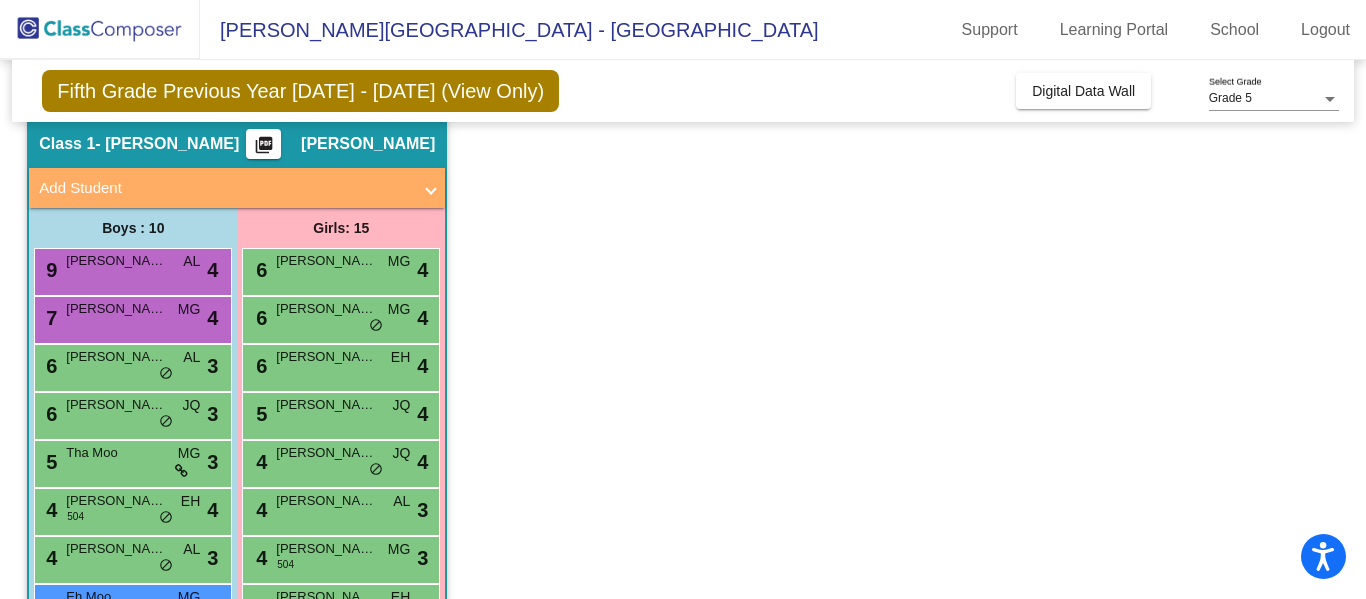 scroll, scrollTop: 77, scrollLeft: 0, axis: vertical 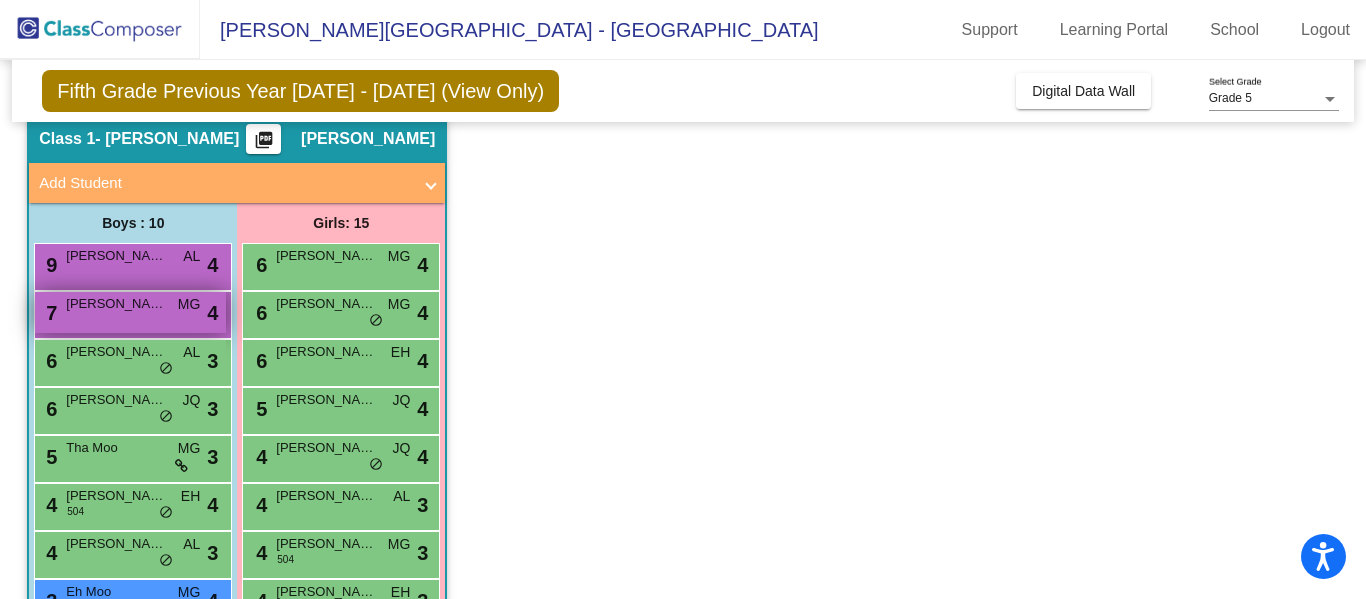 click on "7 Leland Fuqua MG lock do_not_disturb_alt 4" at bounding box center (130, 312) 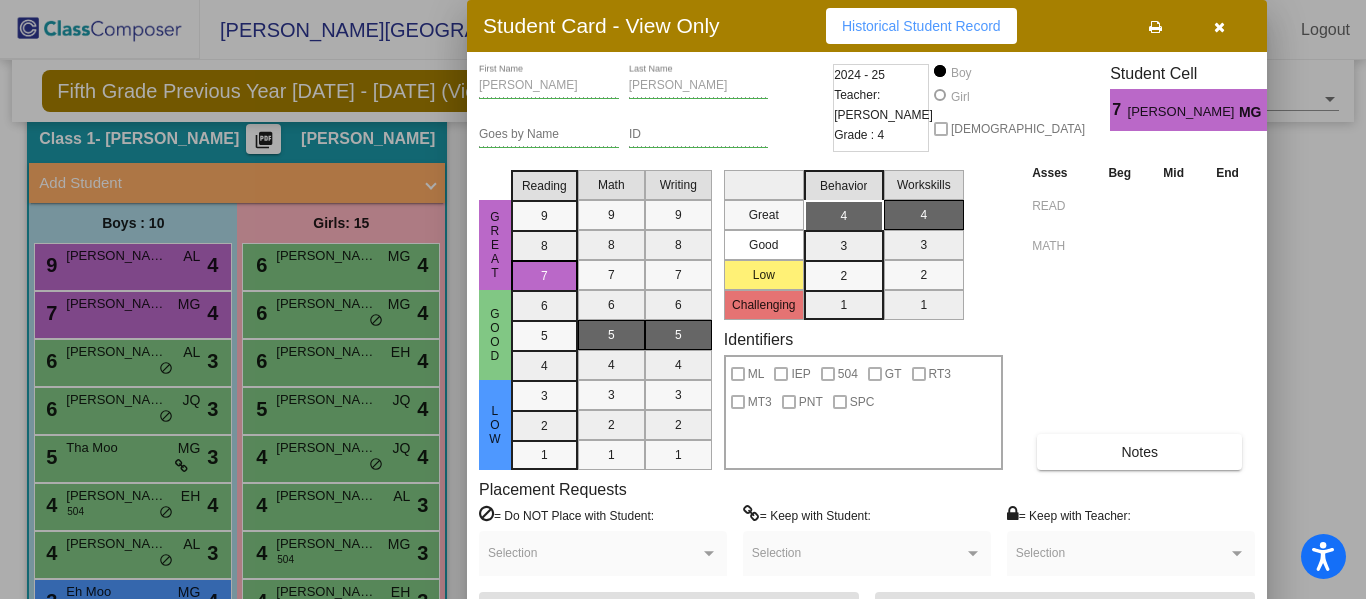 click at bounding box center [1219, 26] 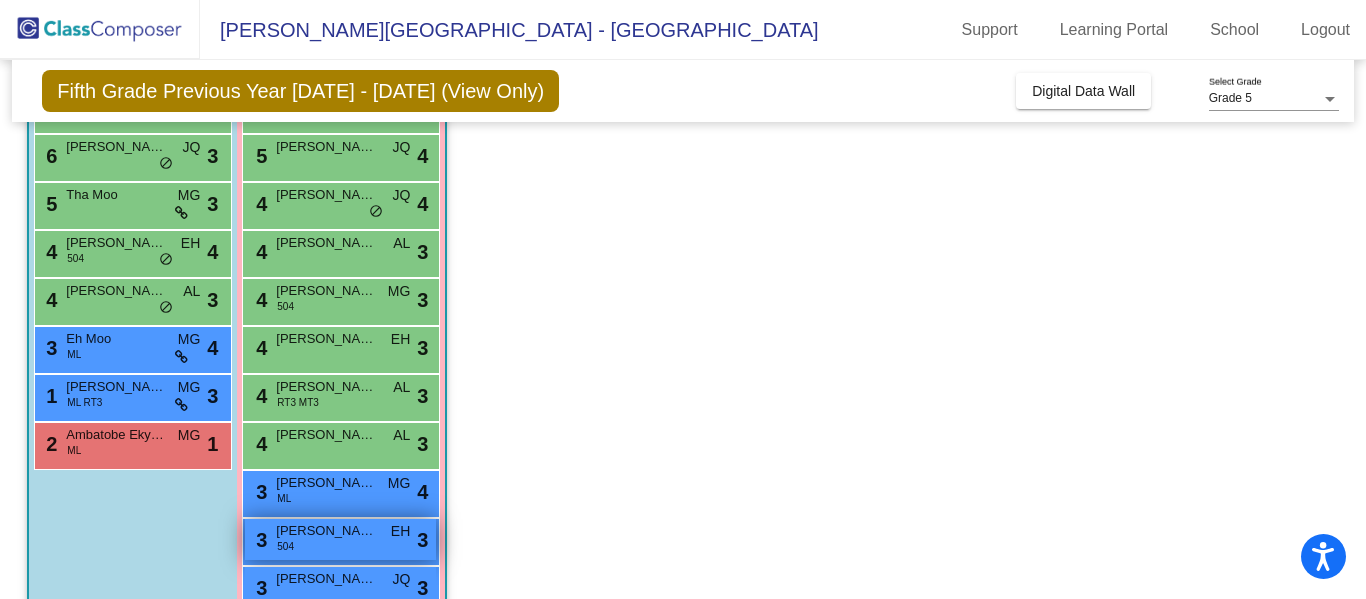 scroll, scrollTop: 329, scrollLeft: 0, axis: vertical 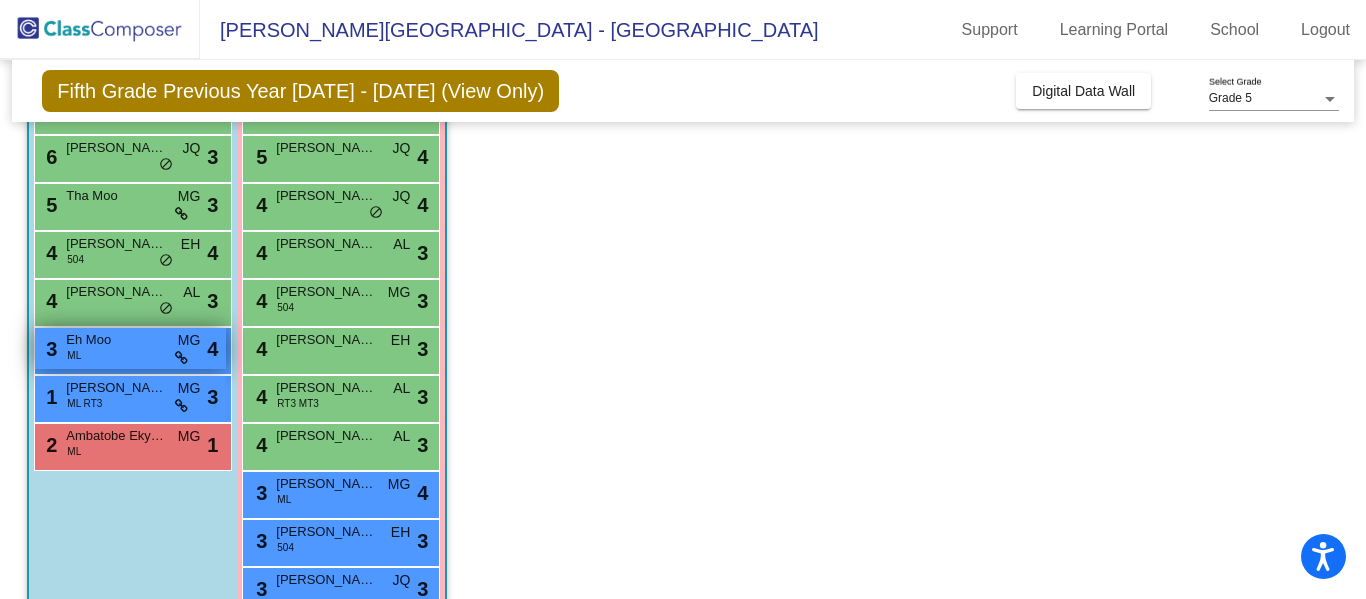 click on "3 Eh Moo ML MG lock do_not_disturb_alt 4" at bounding box center [130, 348] 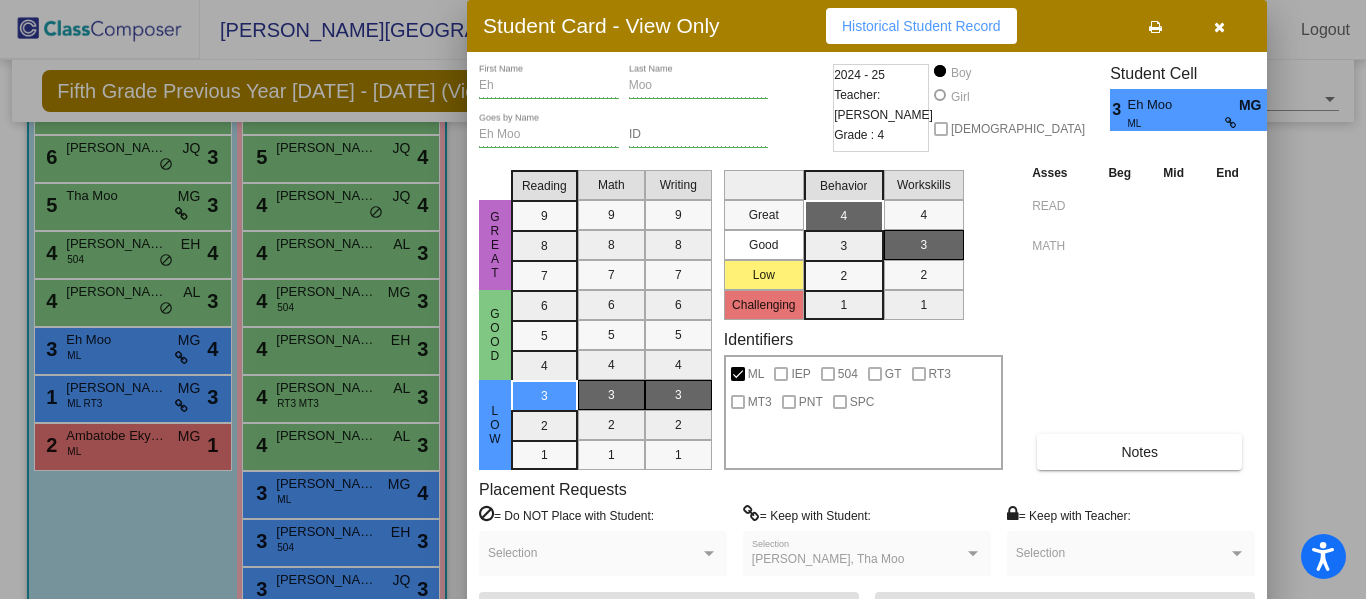 click at bounding box center [1219, 27] 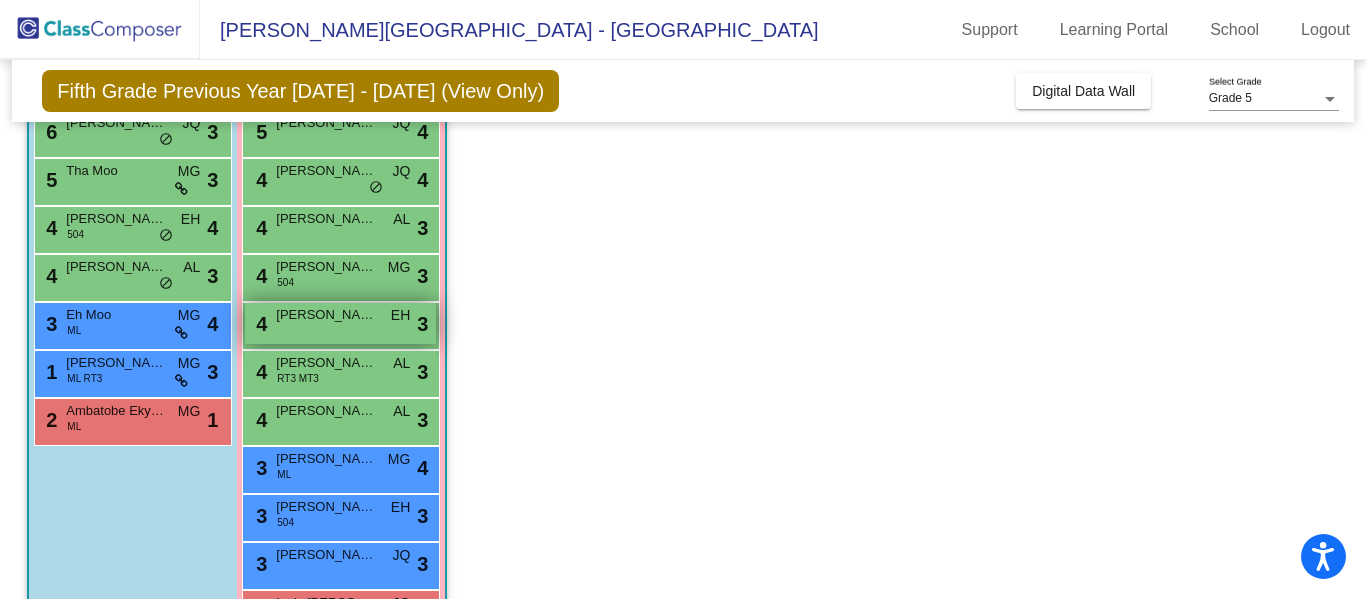 scroll, scrollTop: 355, scrollLeft: 0, axis: vertical 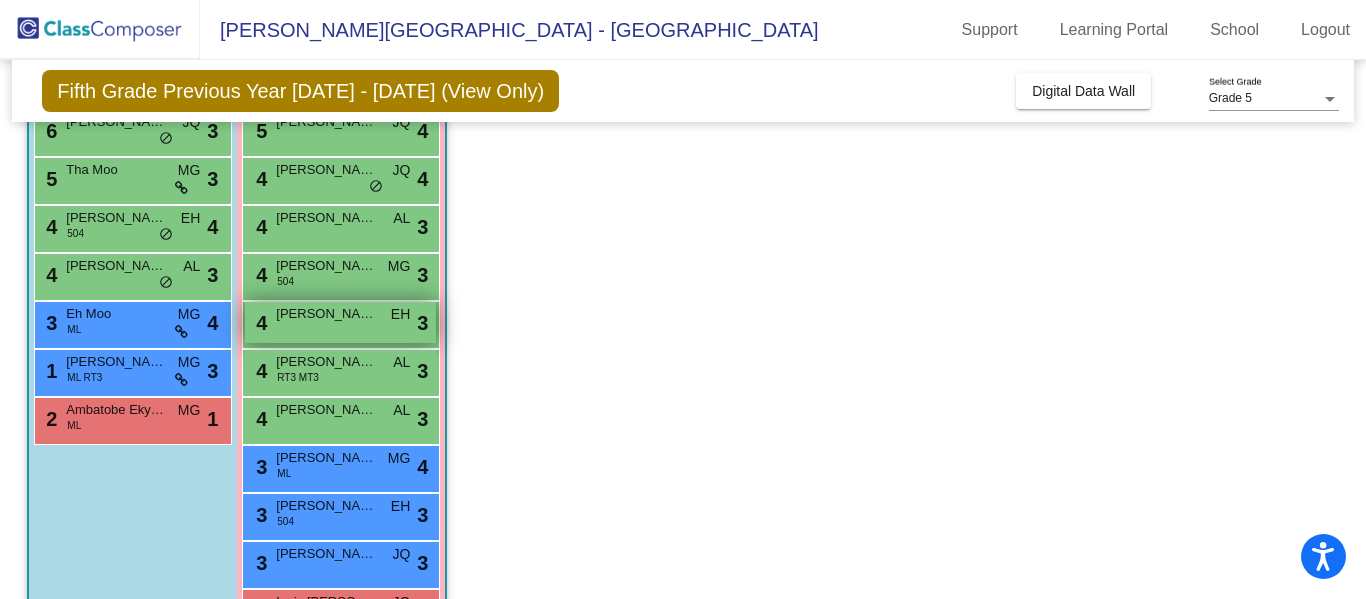 click on "Madelyn Best" at bounding box center (326, 362) 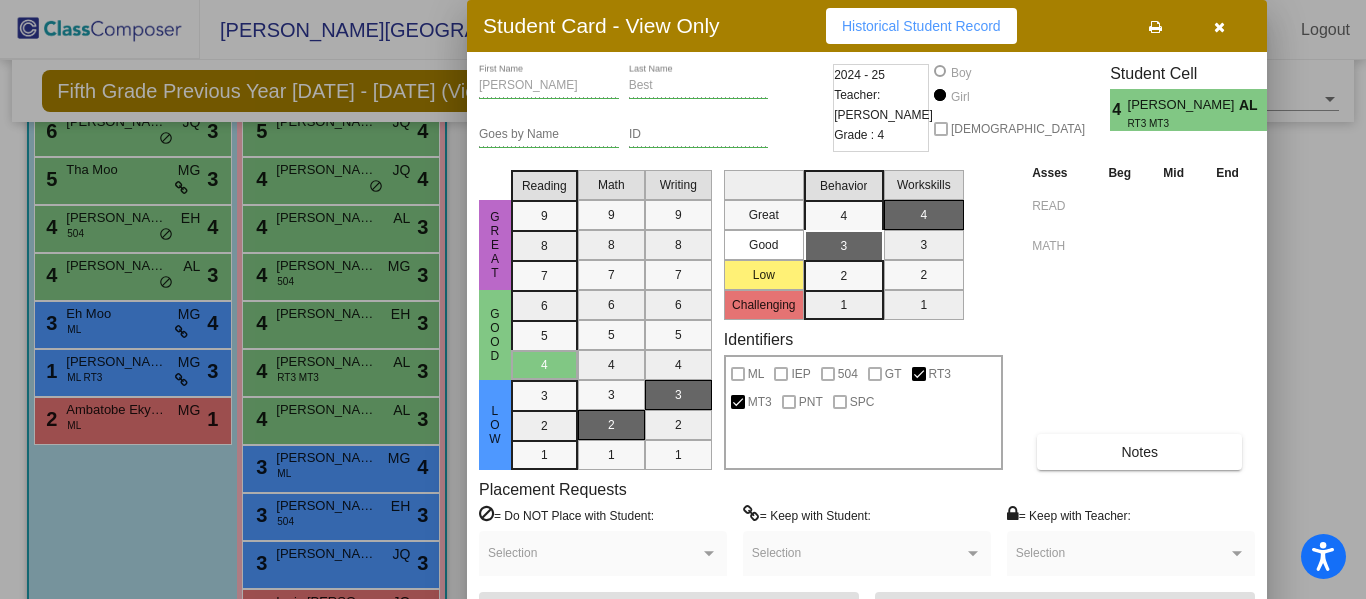 click at bounding box center (1219, 27) 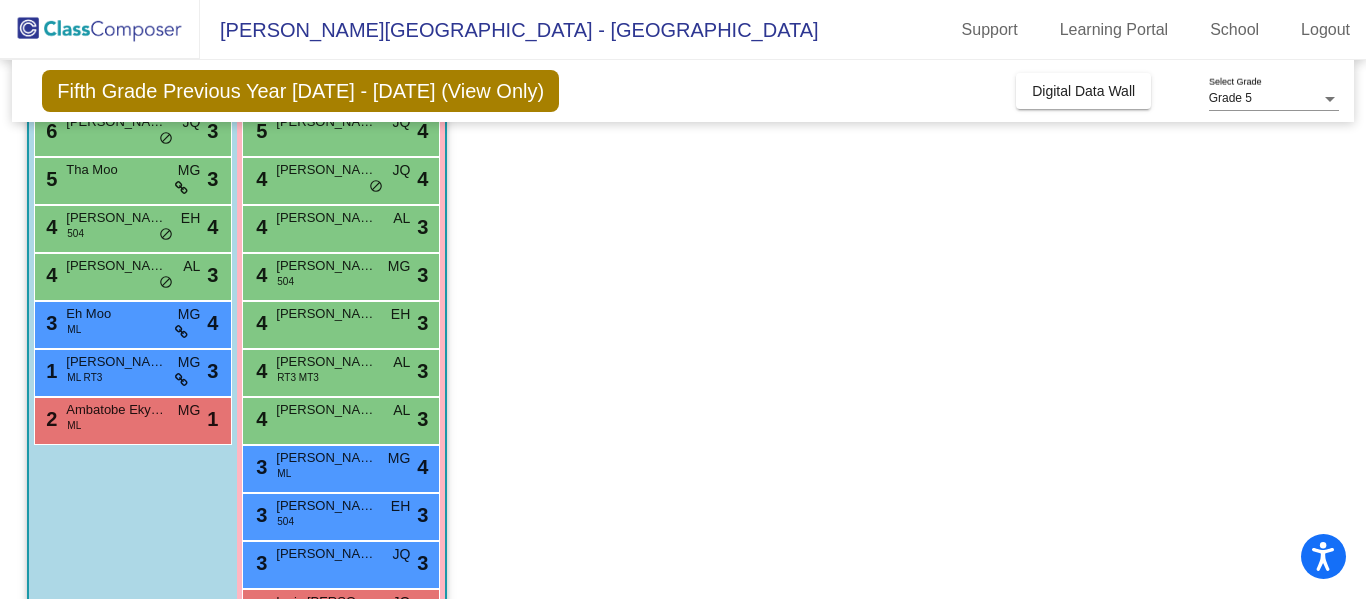 scroll, scrollTop: 0, scrollLeft: 0, axis: both 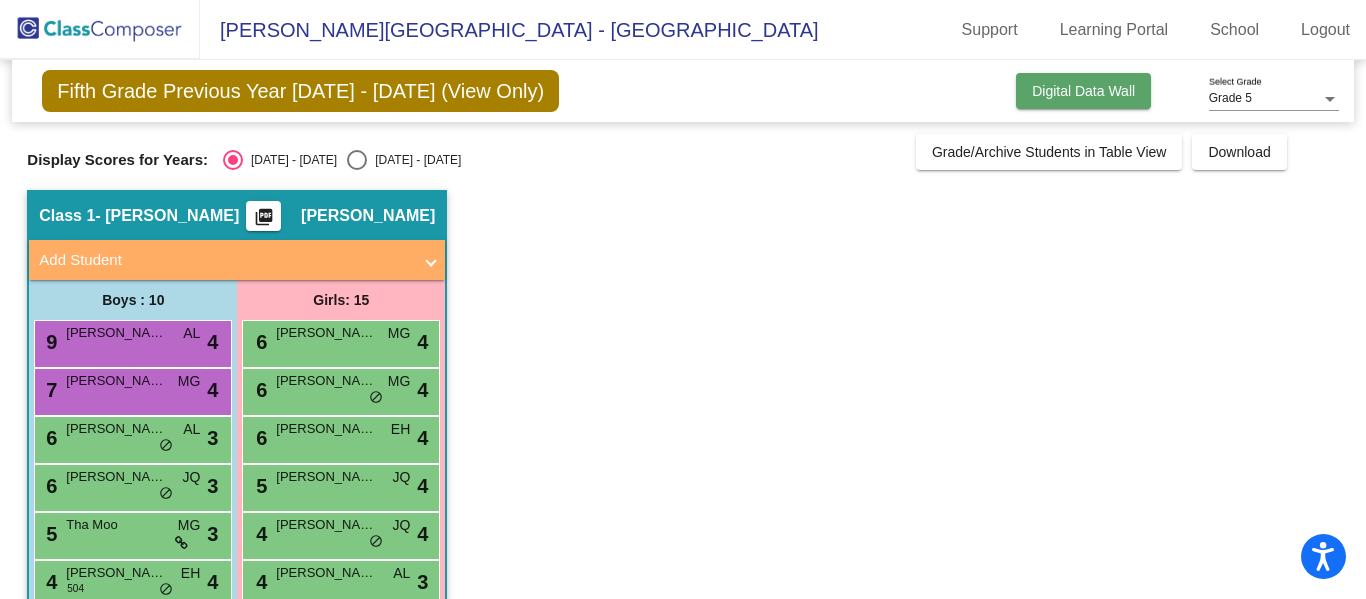 click on "Digital Data Wall" 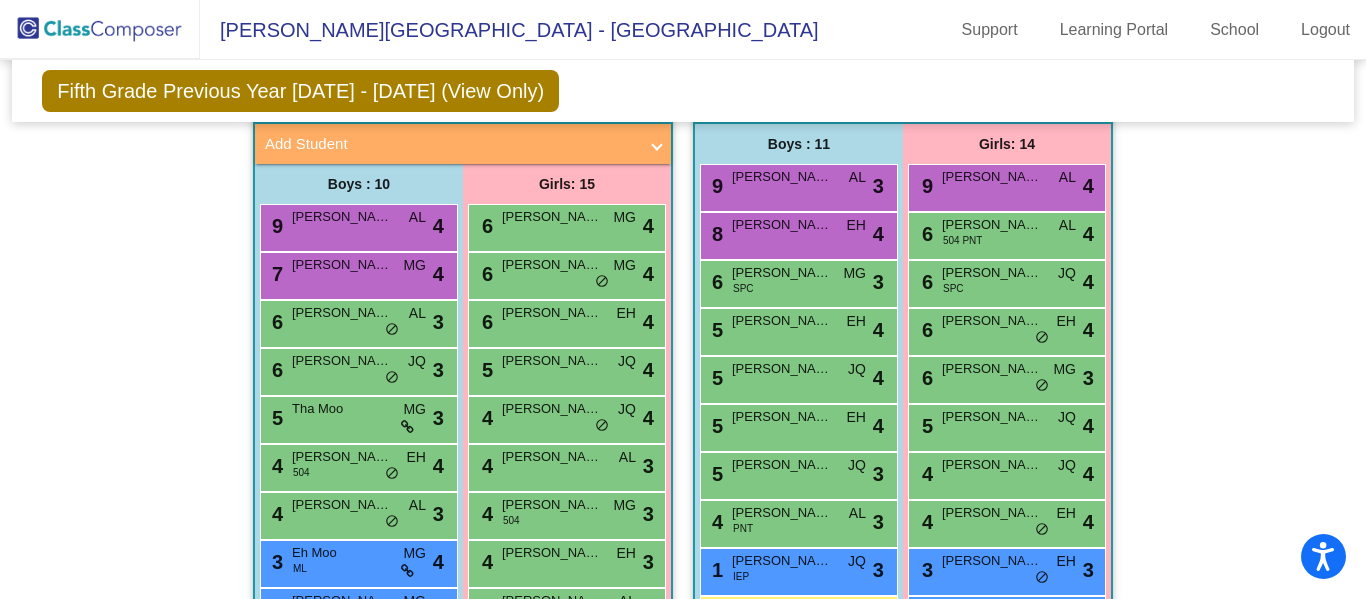 scroll, scrollTop: 436, scrollLeft: 0, axis: vertical 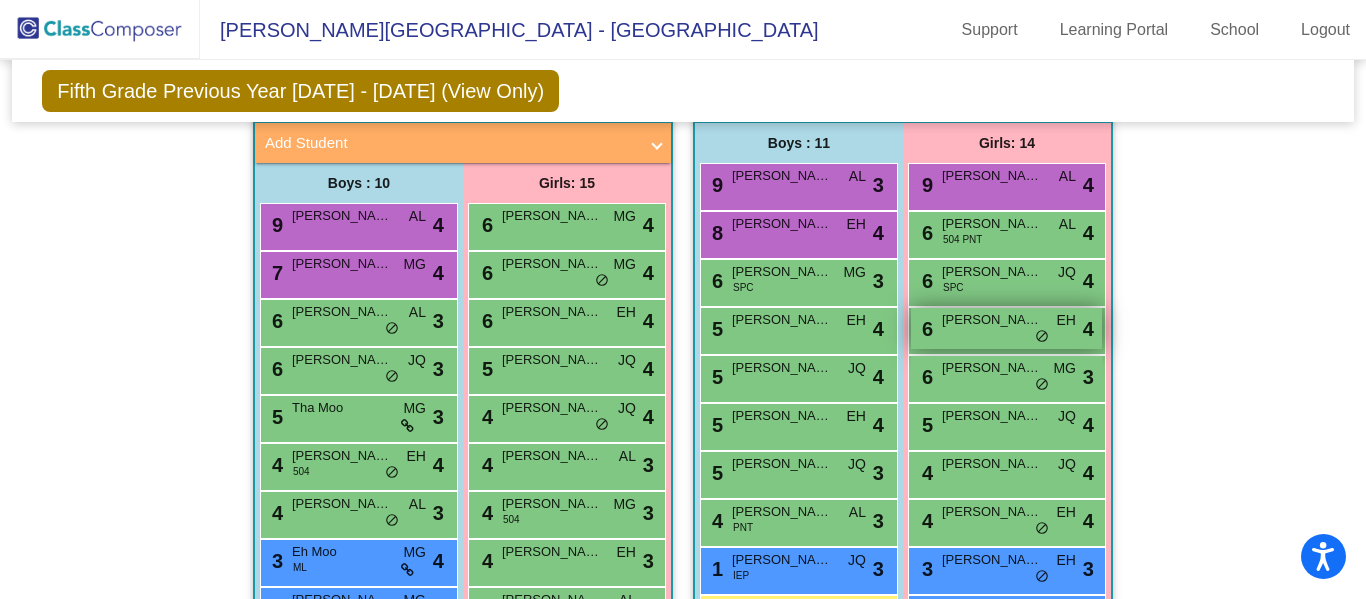 click on "Sophia VanOver Balderas" at bounding box center (992, 320) 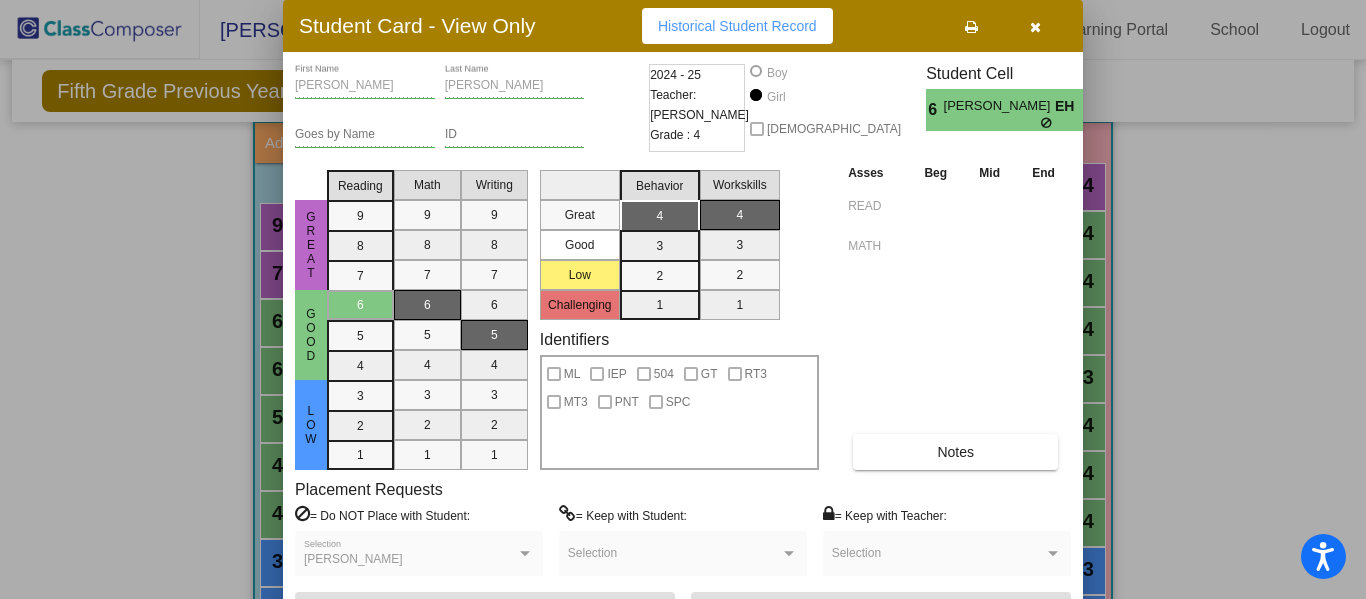 click at bounding box center [1035, 27] 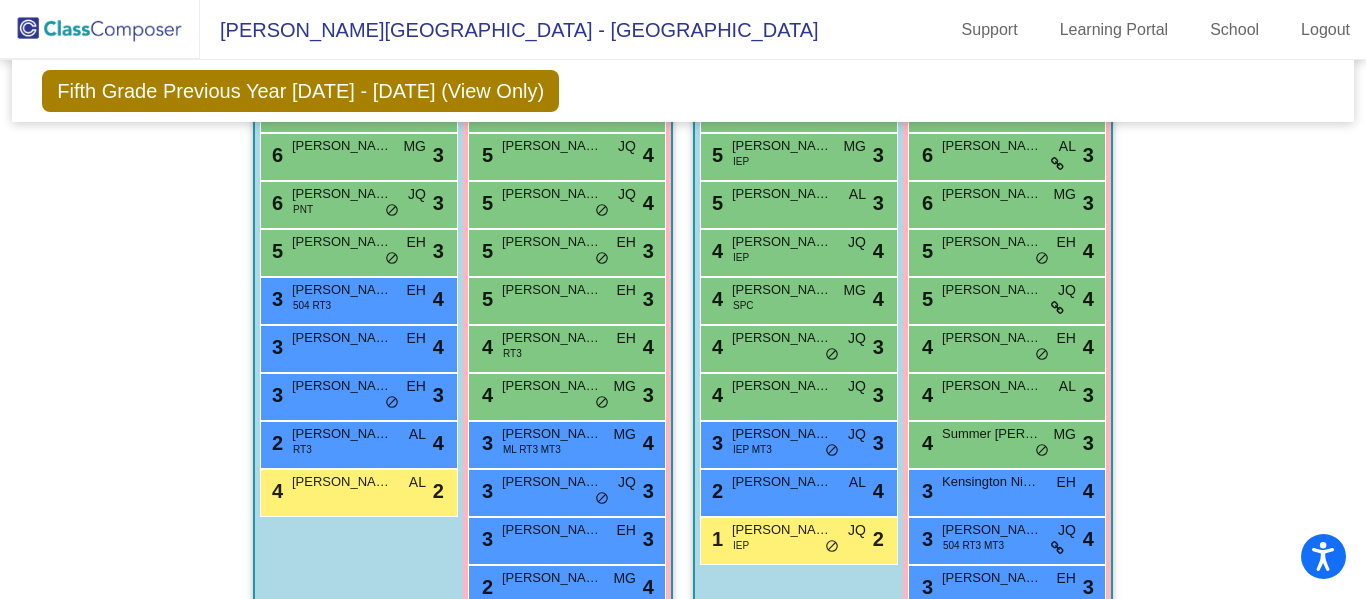 scroll, scrollTop: 1446, scrollLeft: 0, axis: vertical 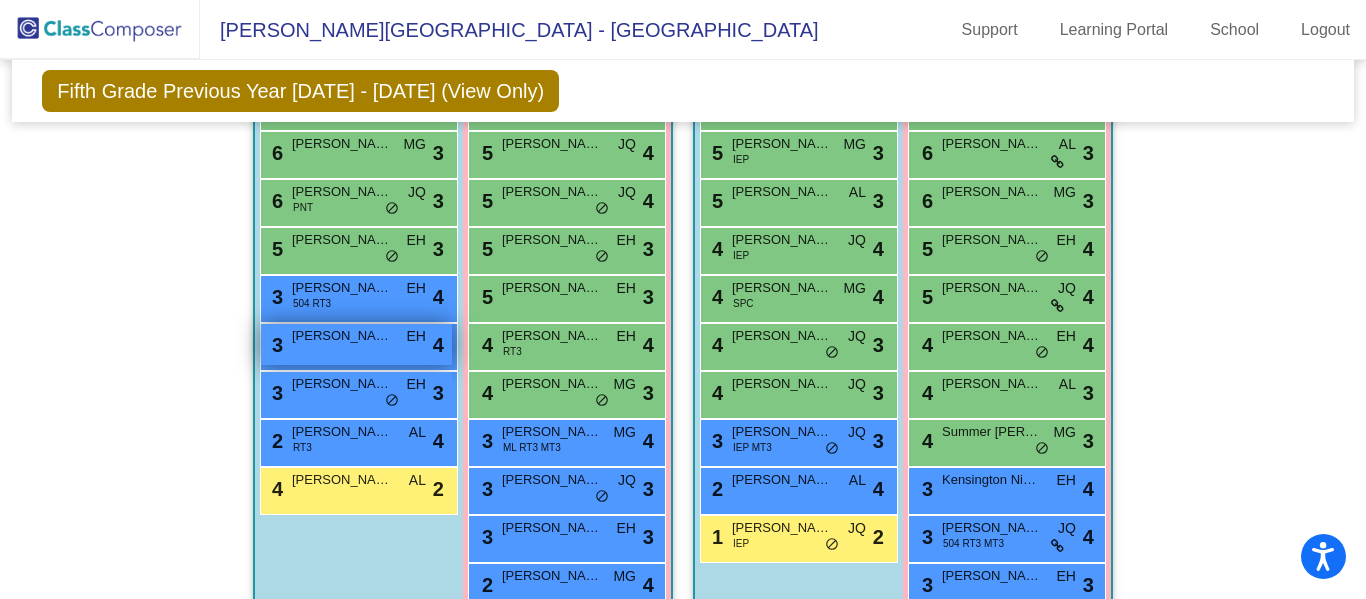 click on "Leonardo Montalvo" at bounding box center [342, 336] 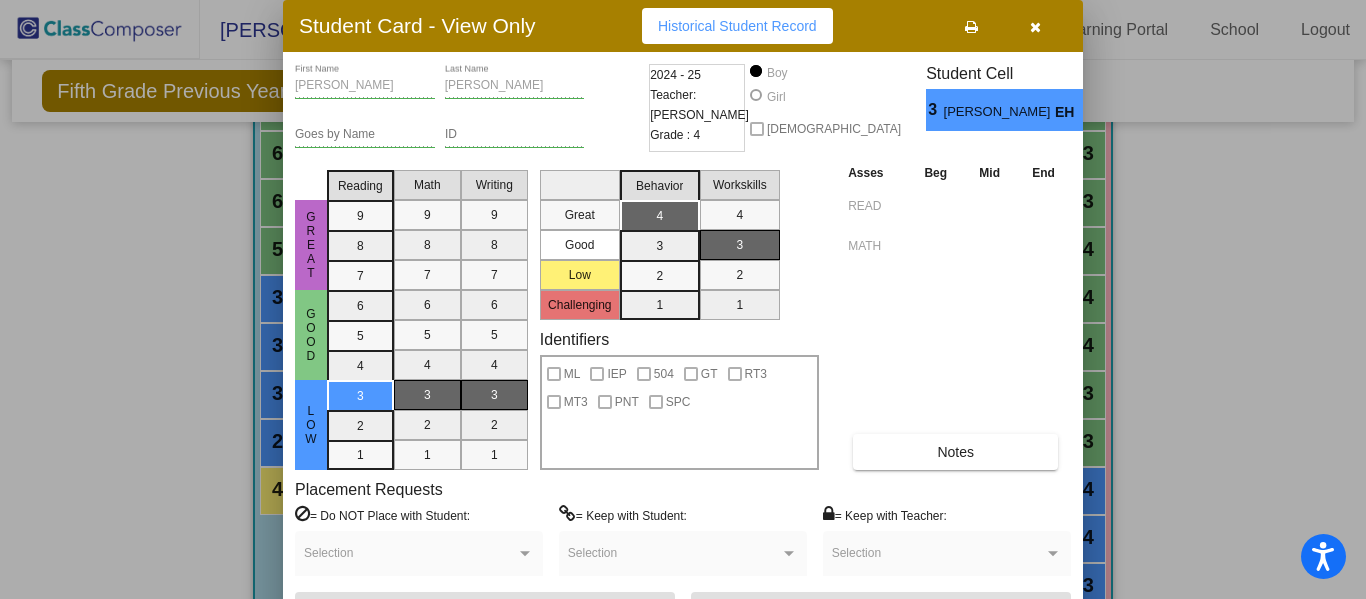 click at bounding box center [1035, 27] 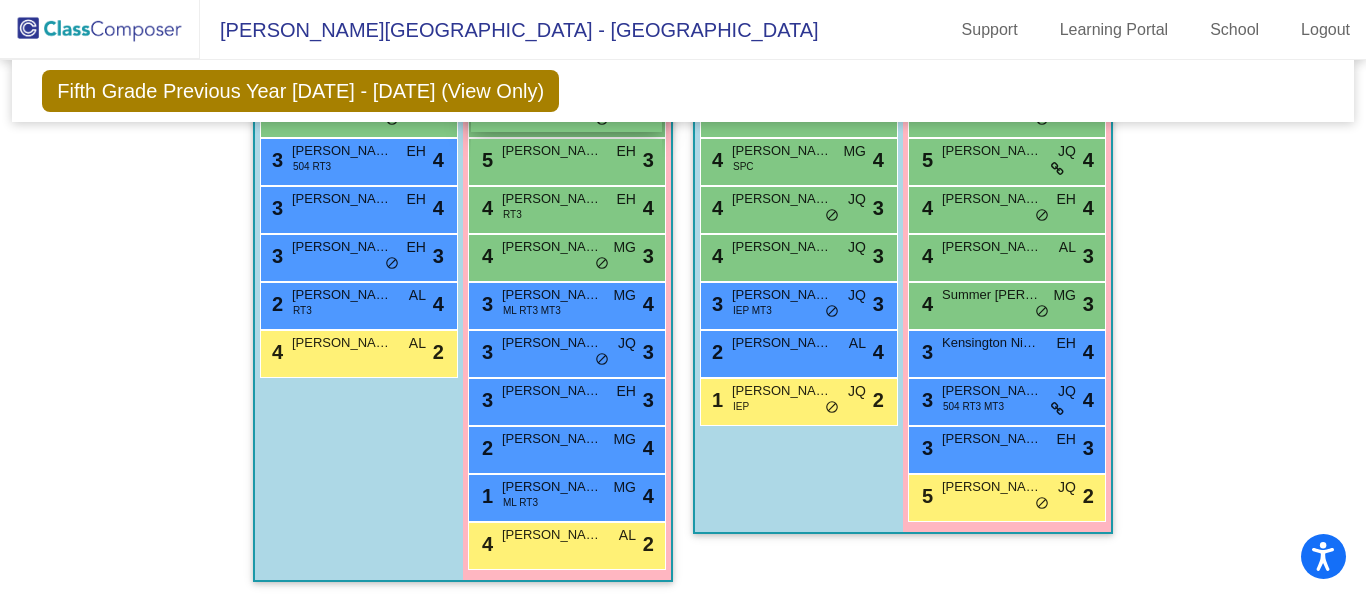scroll, scrollTop: 1586, scrollLeft: 0, axis: vertical 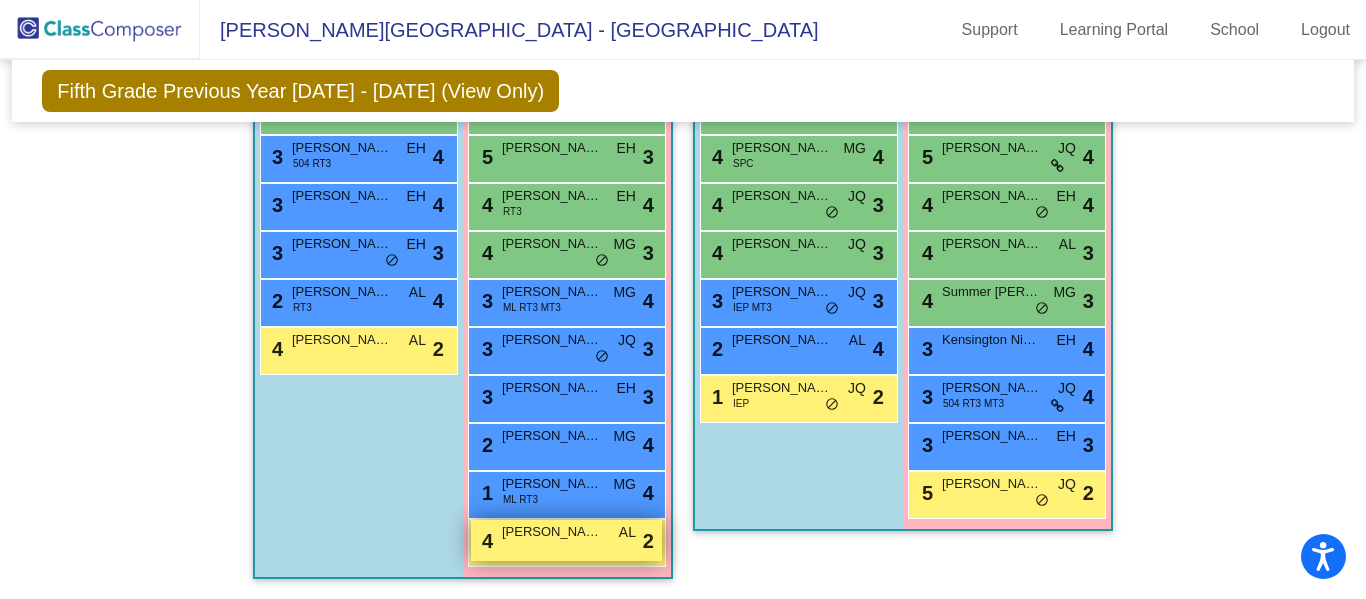 click on "4 Ondrea Grubbs AL lock do_not_disturb_alt 2" at bounding box center [566, 540] 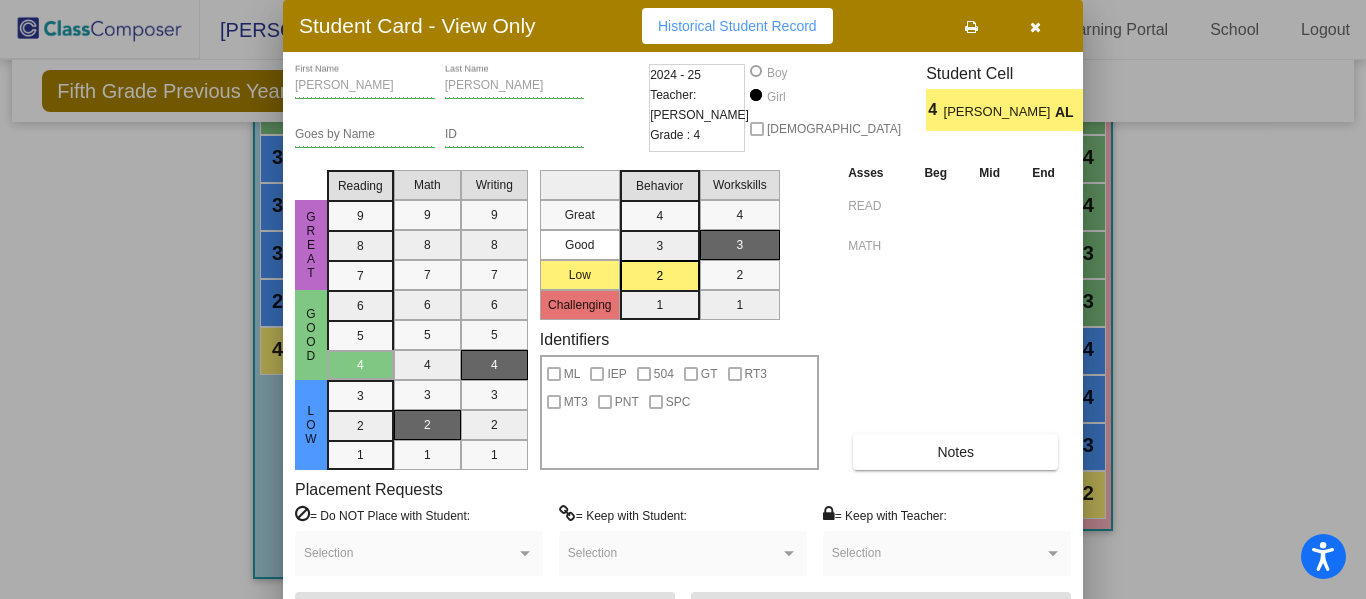 click at bounding box center (1035, 27) 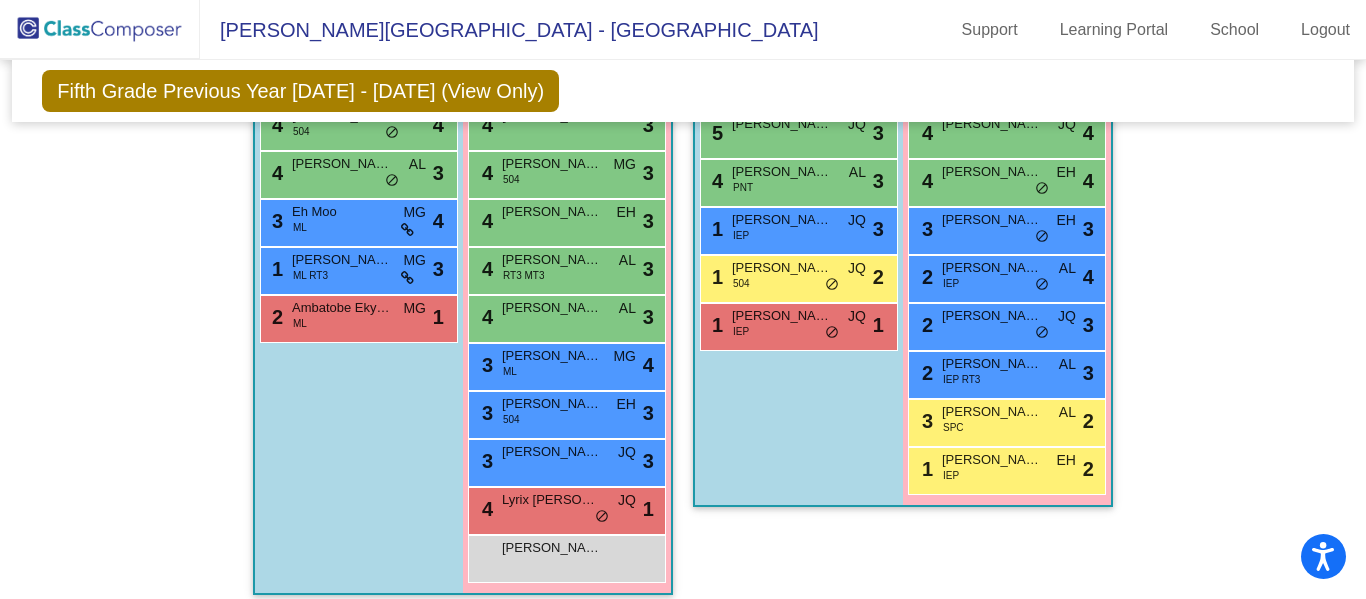 scroll, scrollTop: 772, scrollLeft: 0, axis: vertical 